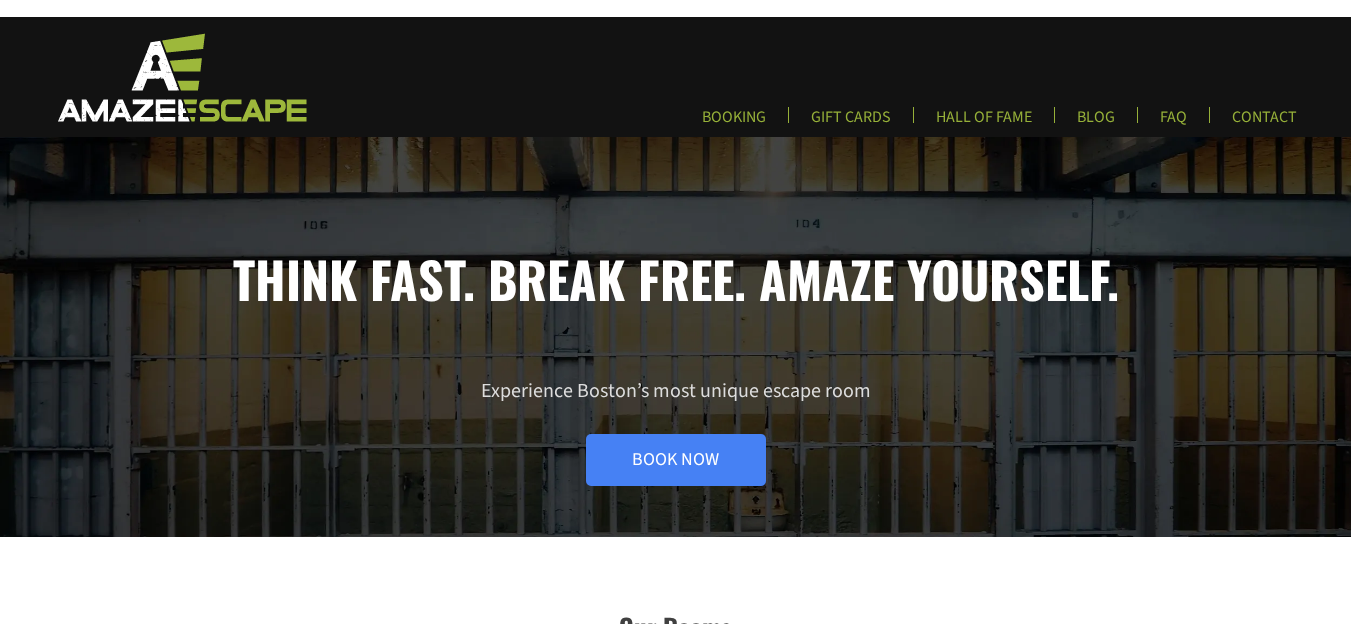 scroll, scrollTop: 0, scrollLeft: 0, axis: both 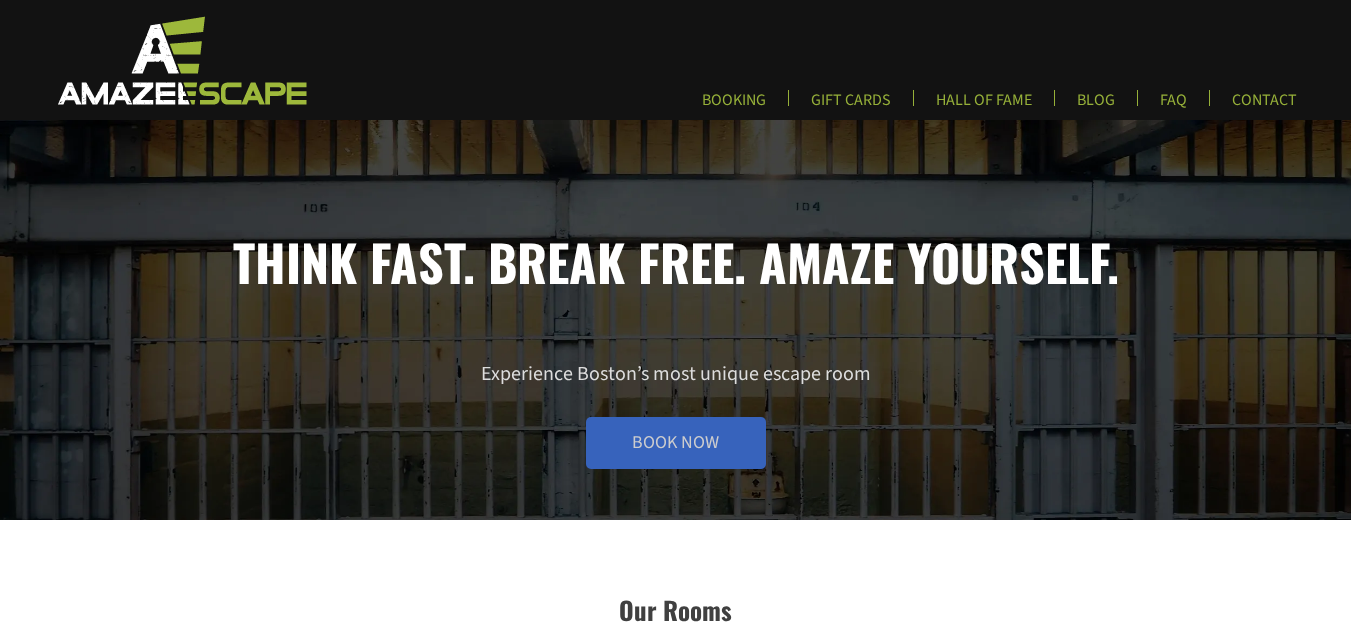 click on "Book Now" at bounding box center [676, 443] 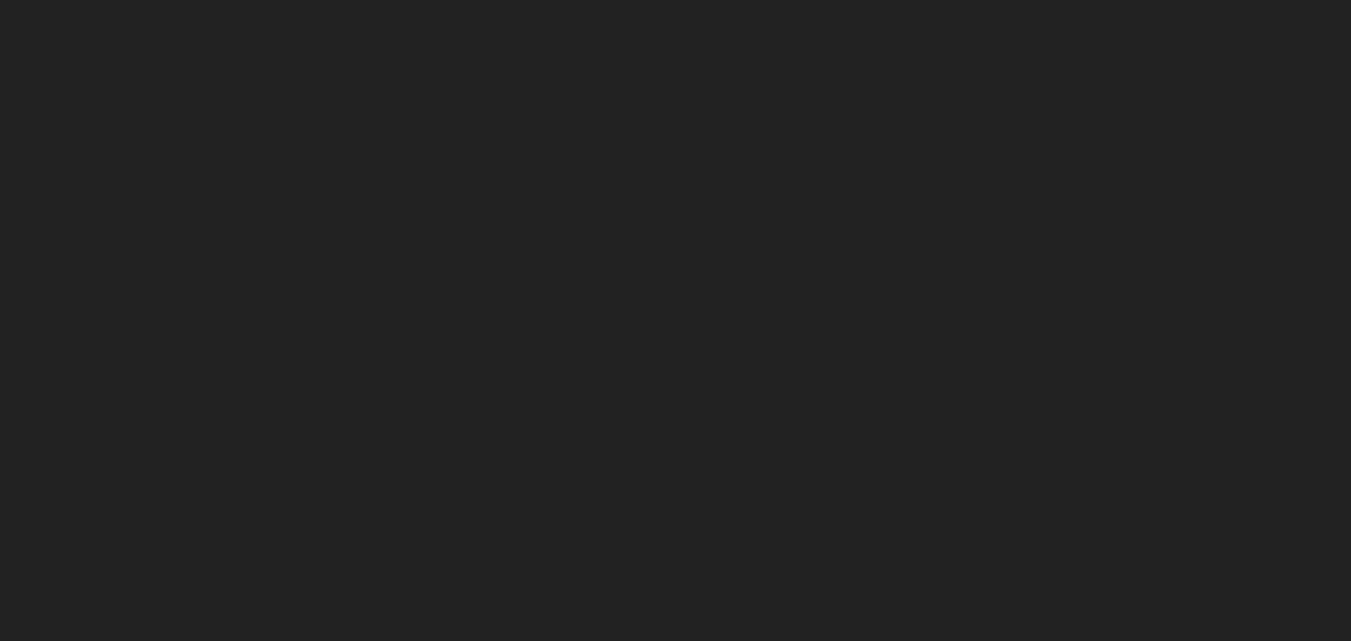 scroll, scrollTop: 0, scrollLeft: 0, axis: both 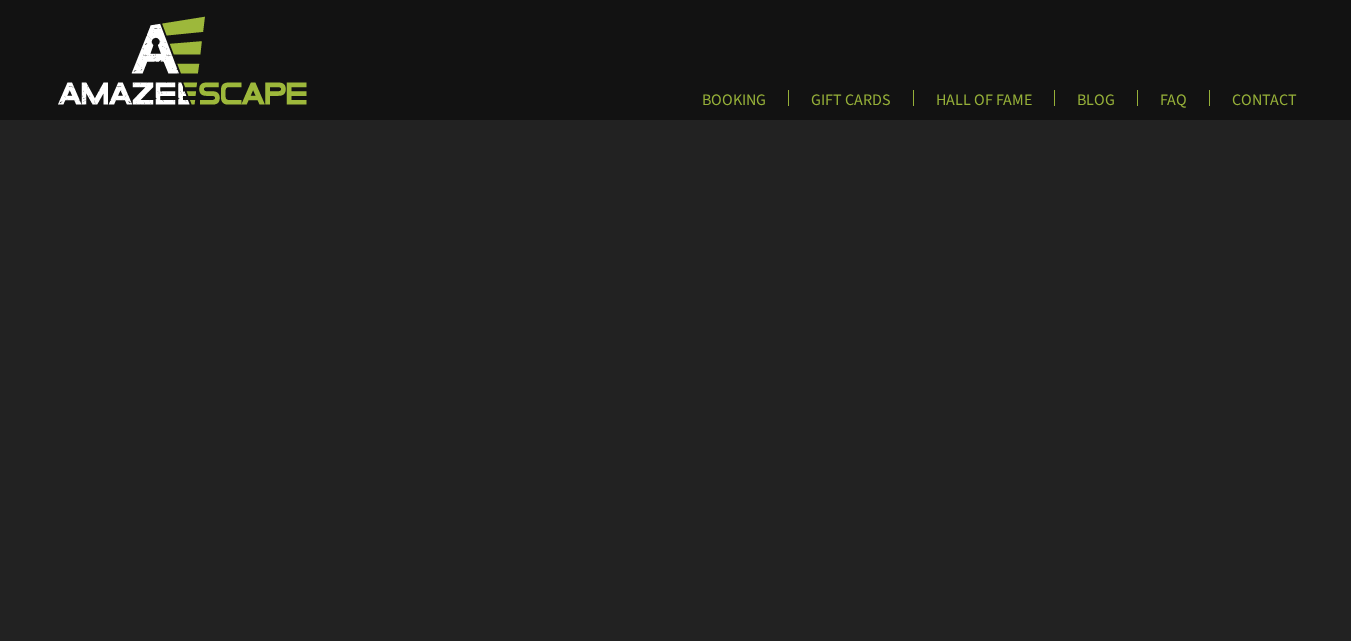 click at bounding box center [180, 60] 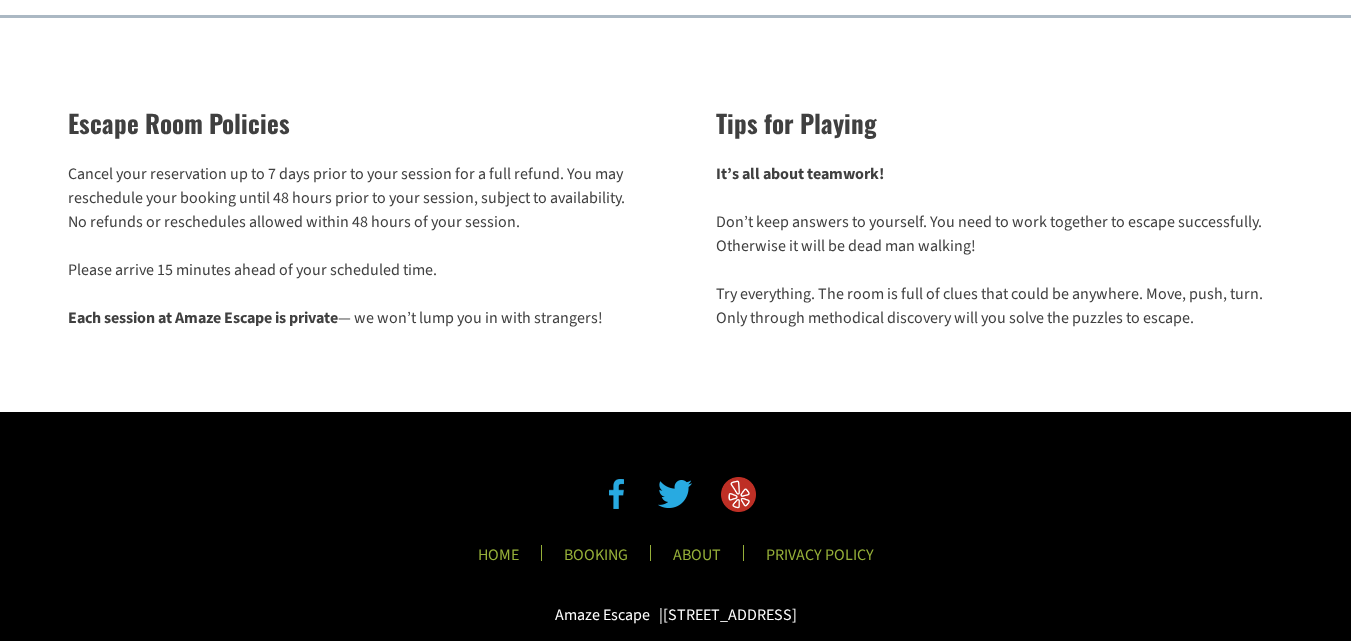 scroll, scrollTop: 3518, scrollLeft: 0, axis: vertical 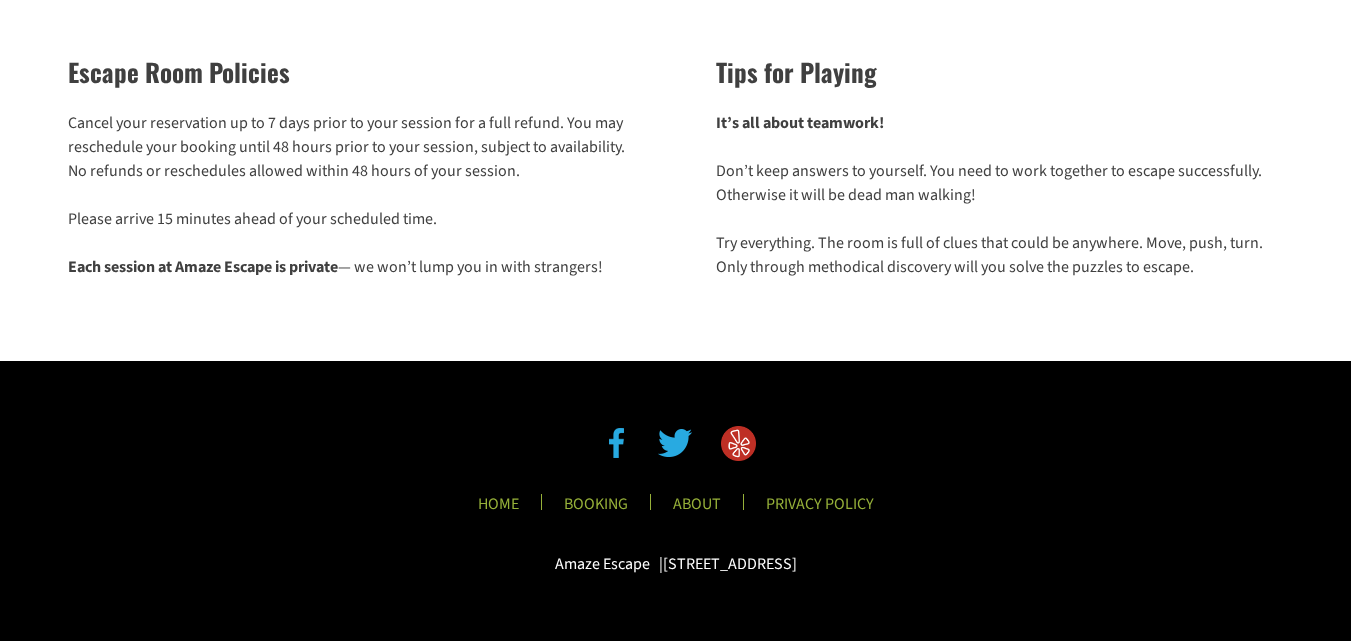 click at bounding box center [615, 441] 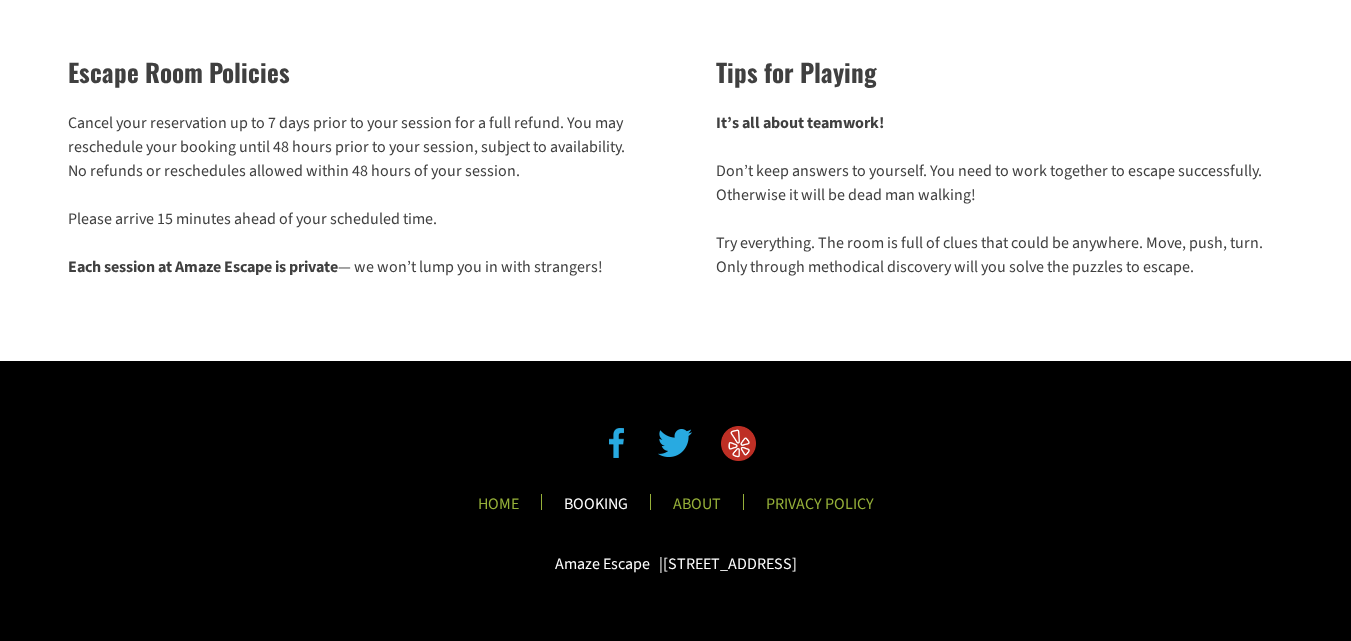 click on "BOOKING" at bounding box center (596, 510) 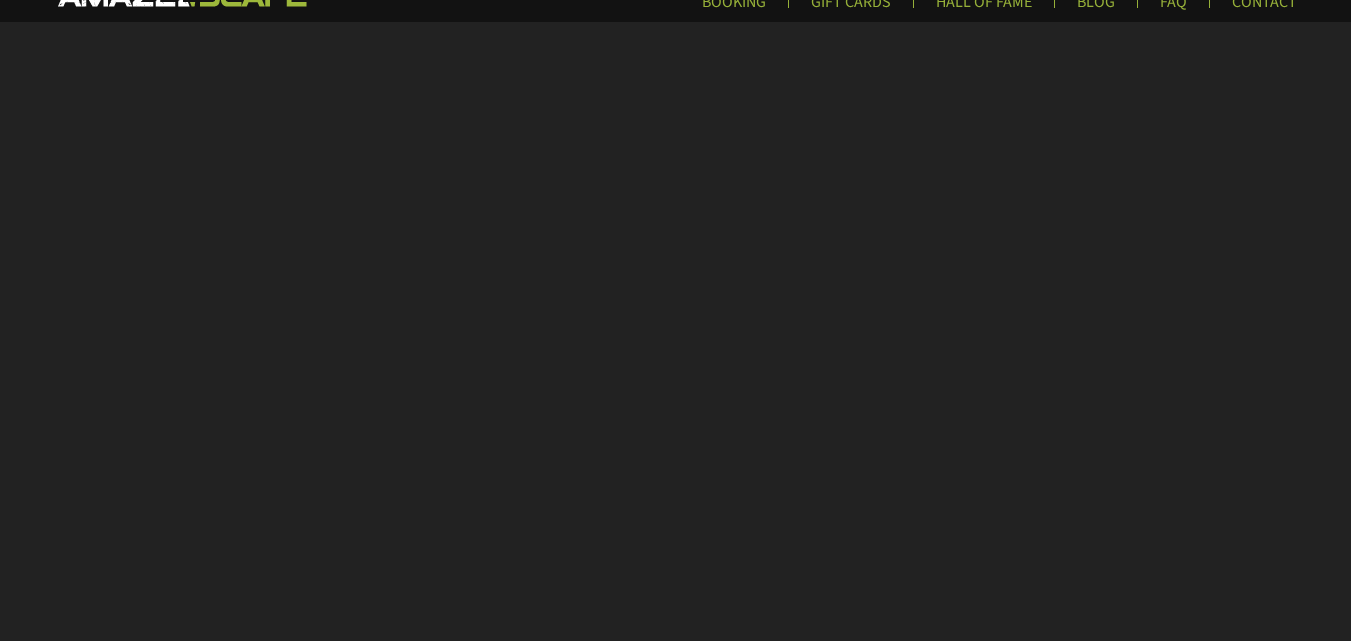 scroll, scrollTop: 90, scrollLeft: 0, axis: vertical 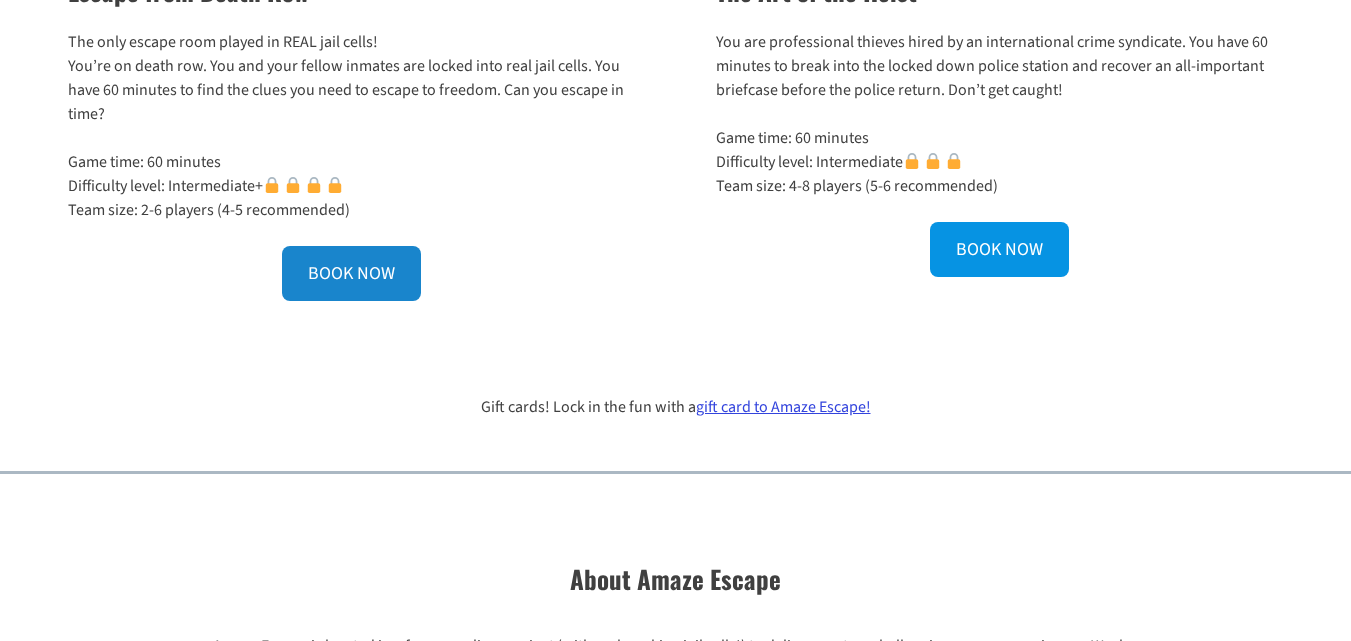 click on "BOOK NOW" at bounding box center (351, 273) 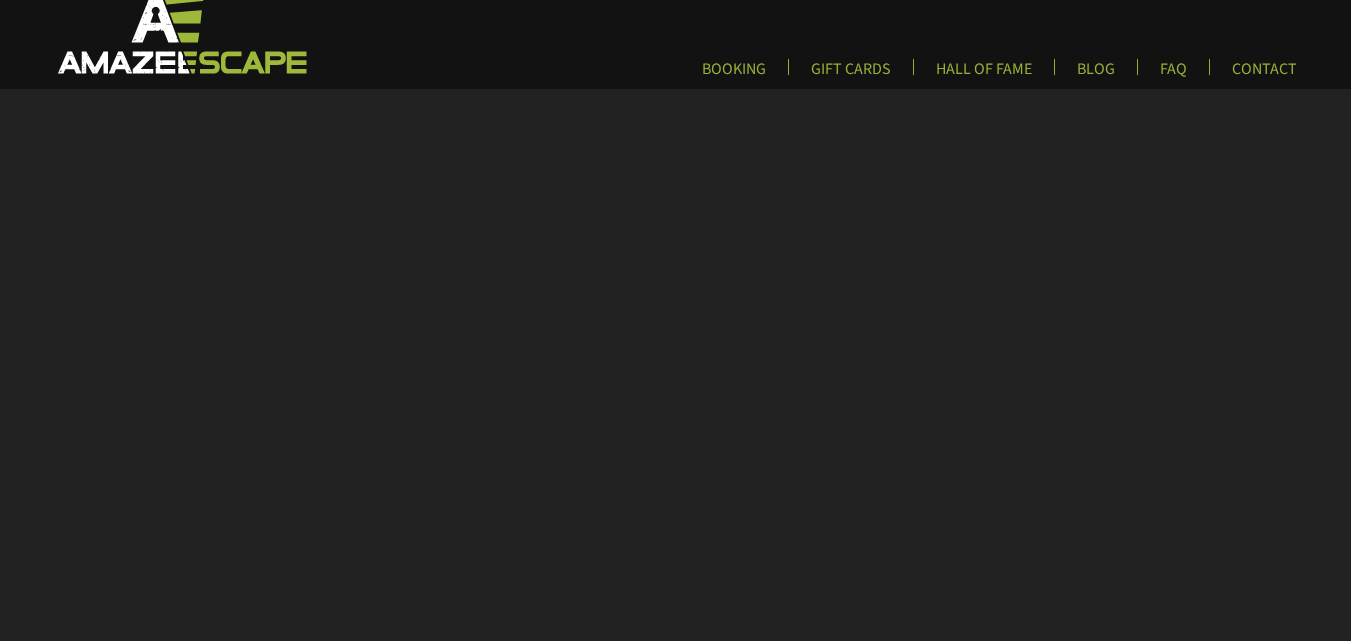 scroll, scrollTop: 0, scrollLeft: 0, axis: both 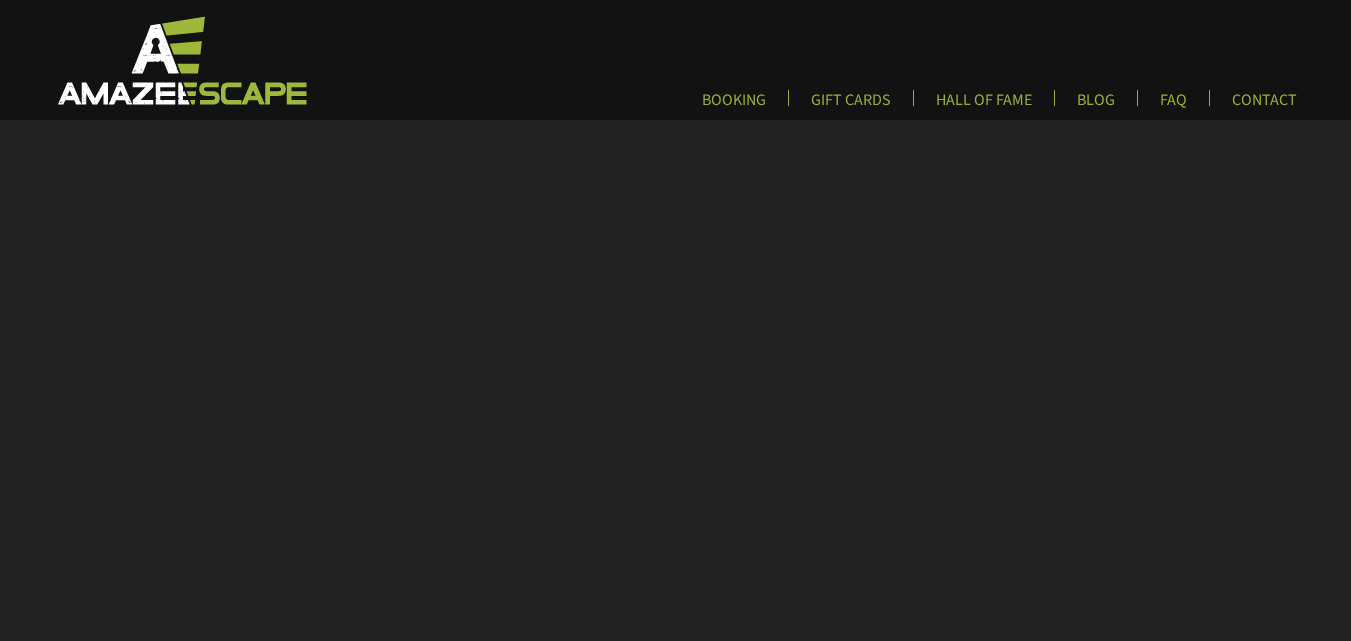 click at bounding box center [180, 60] 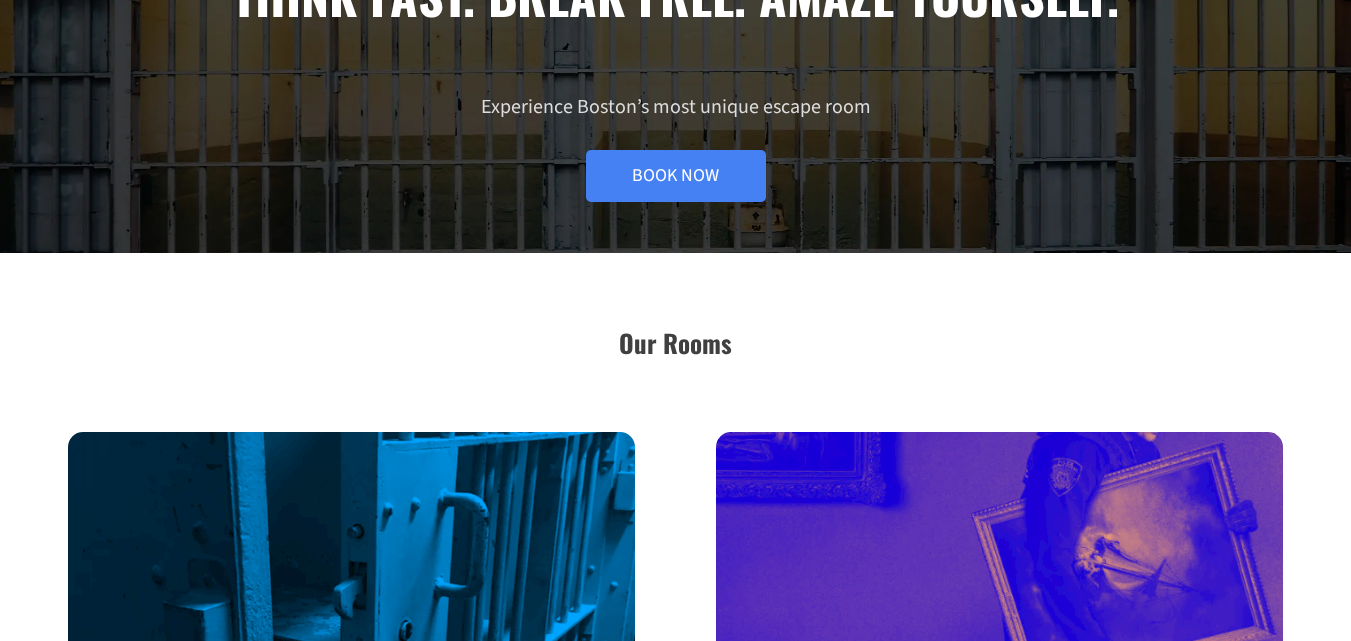 scroll, scrollTop: 0, scrollLeft: 0, axis: both 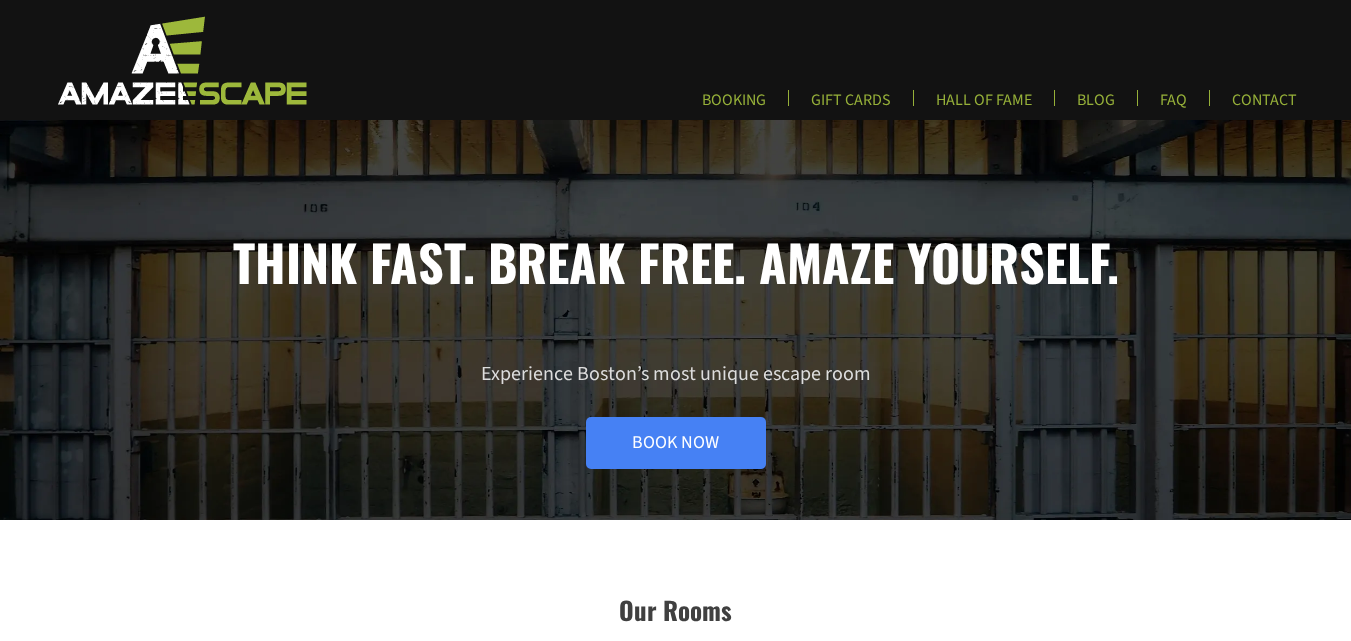click at bounding box center [180, 60] 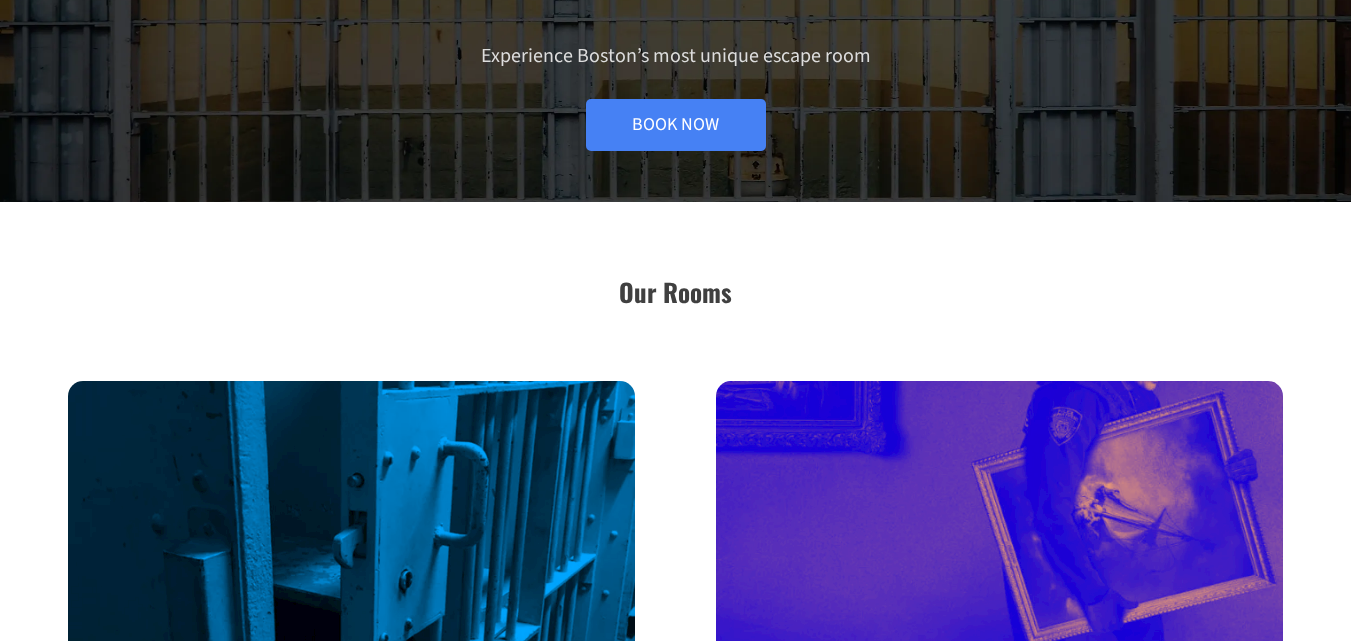 scroll, scrollTop: 0, scrollLeft: 0, axis: both 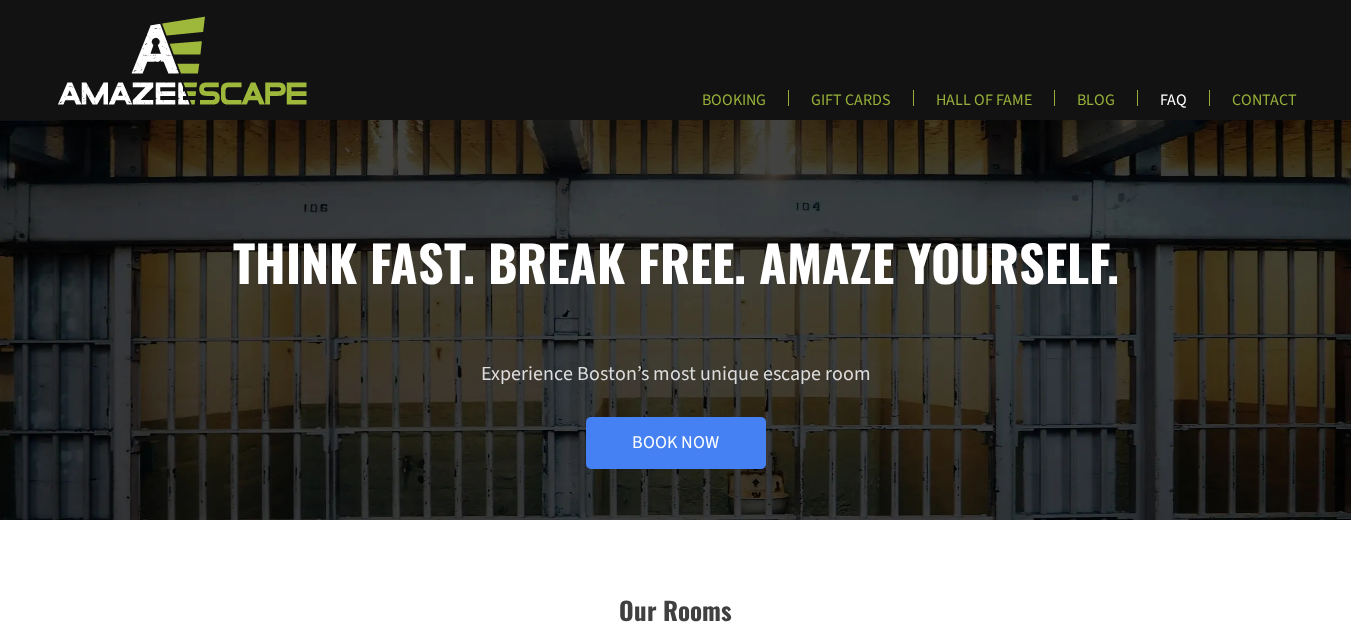 click on "FAQ" at bounding box center (1173, 106) 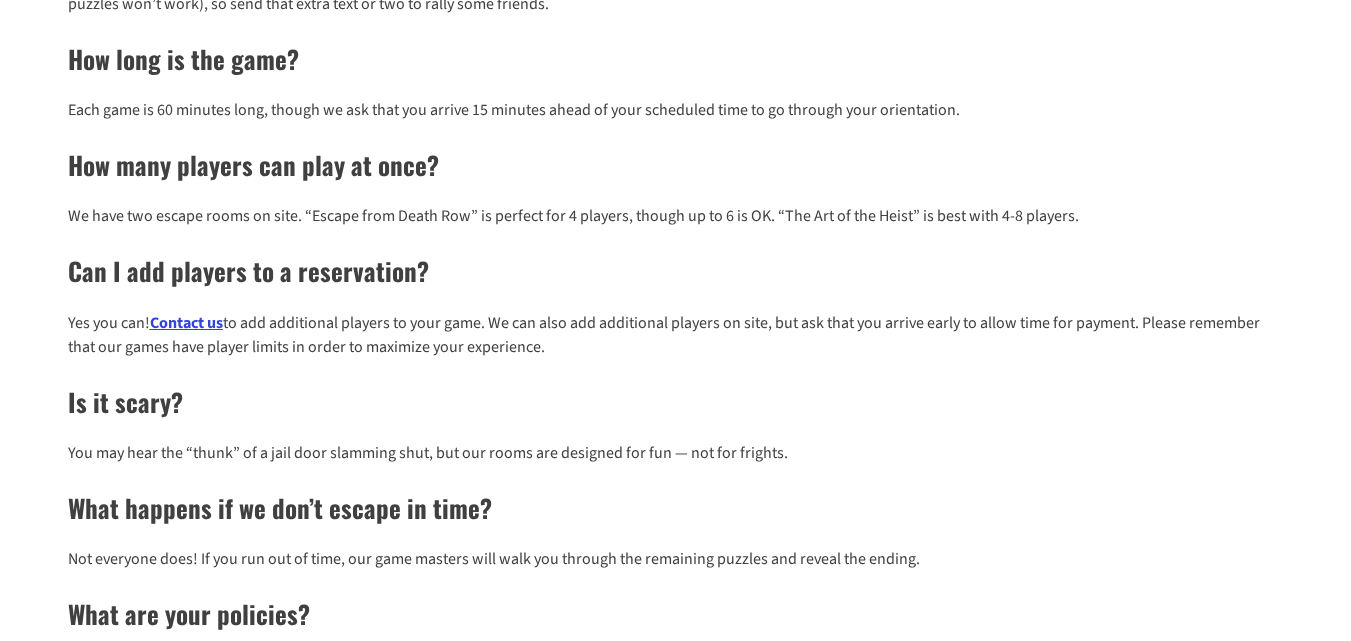 scroll, scrollTop: 800, scrollLeft: 0, axis: vertical 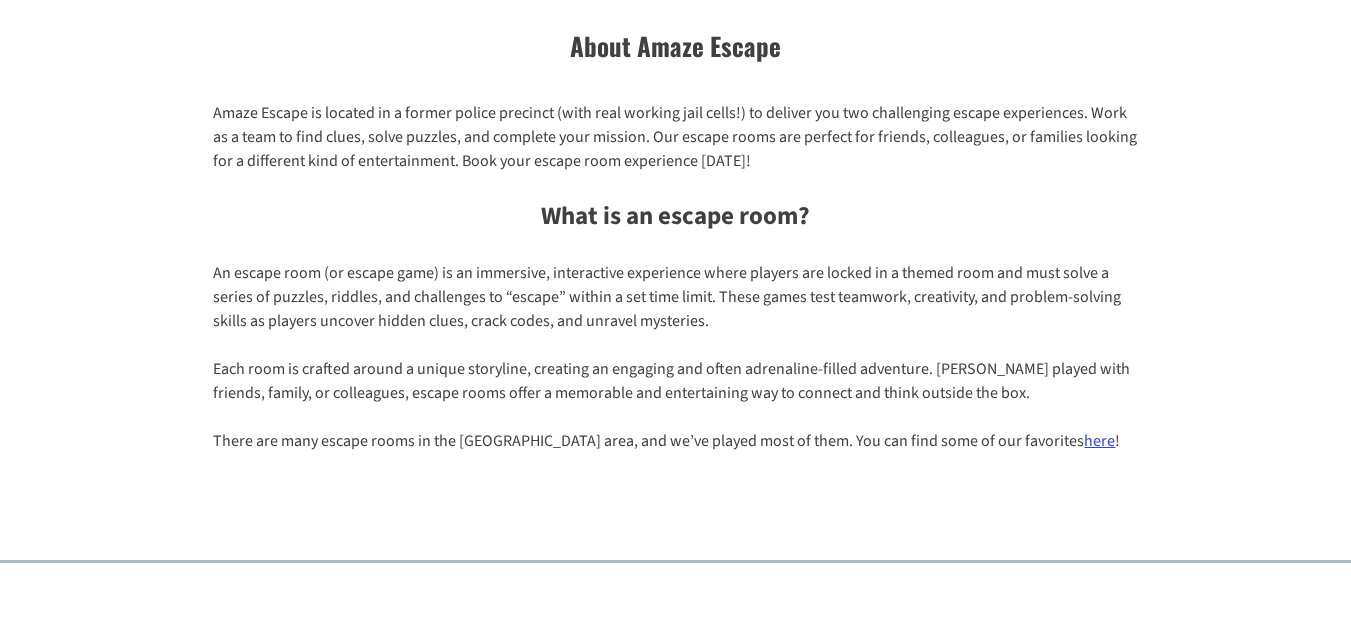 drag, startPoint x: 837, startPoint y: 300, endPoint x: 902, endPoint y: 299, distance: 65.00769 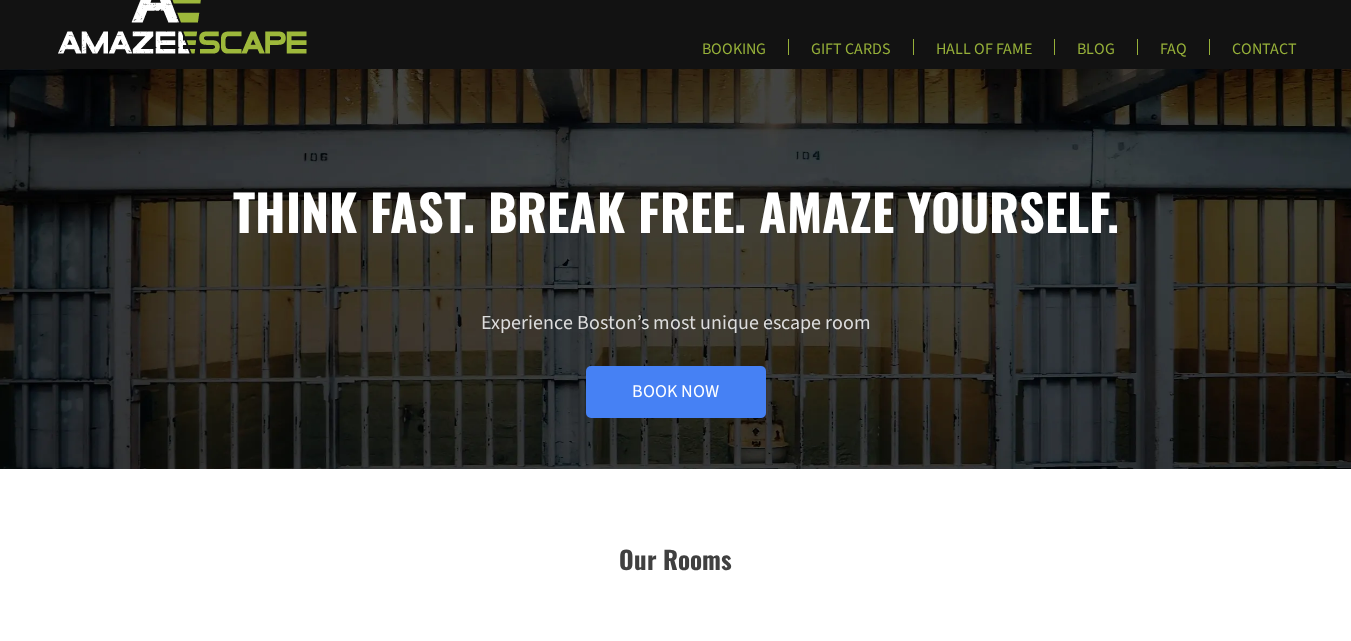 scroll, scrollTop: 0, scrollLeft: 0, axis: both 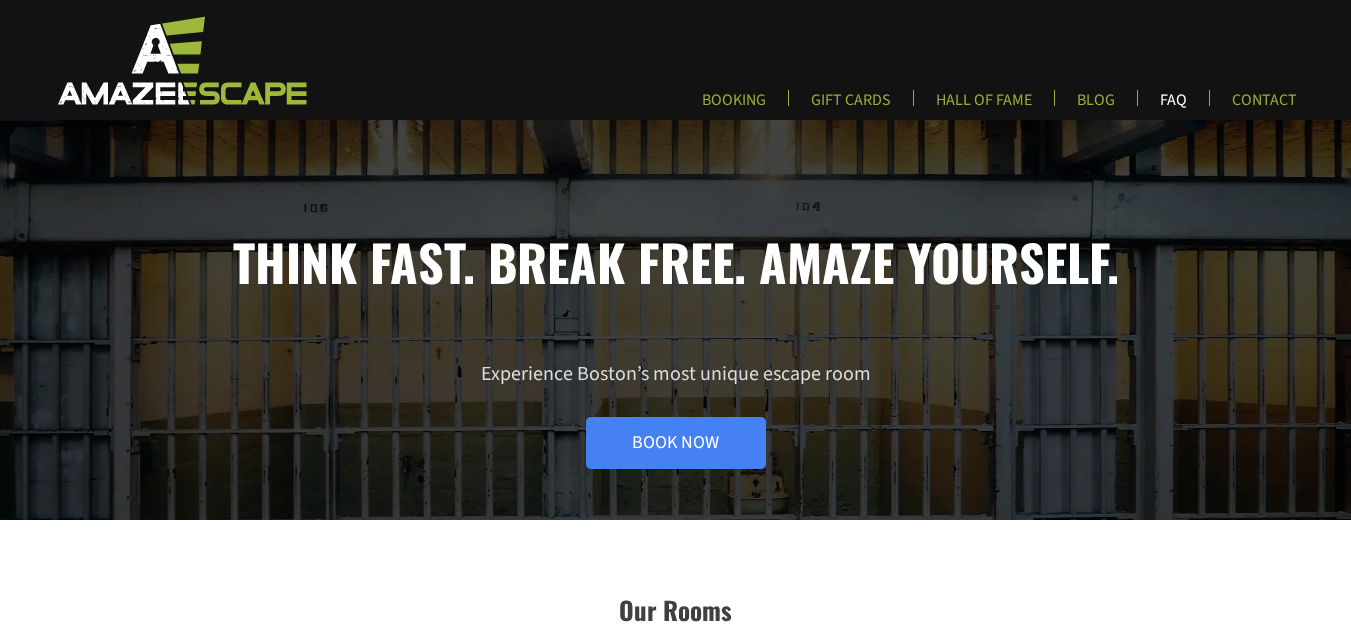 click on "FAQ" at bounding box center [1174, 98] 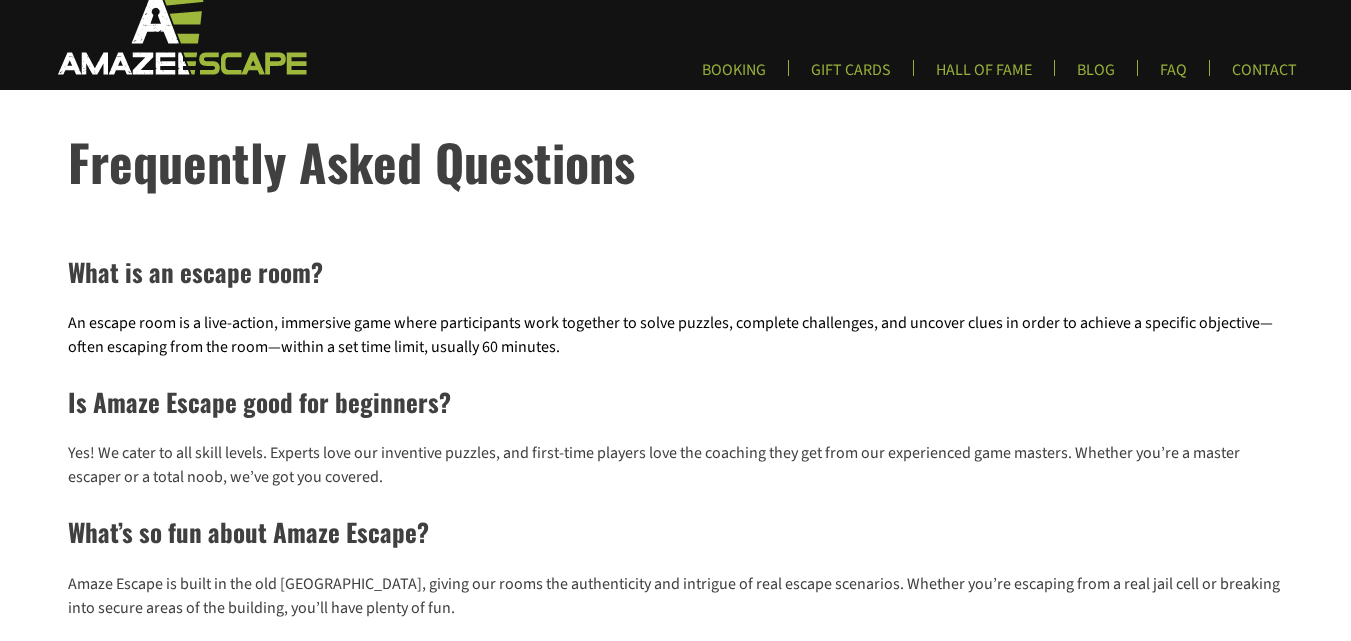 scroll, scrollTop: 0, scrollLeft: 0, axis: both 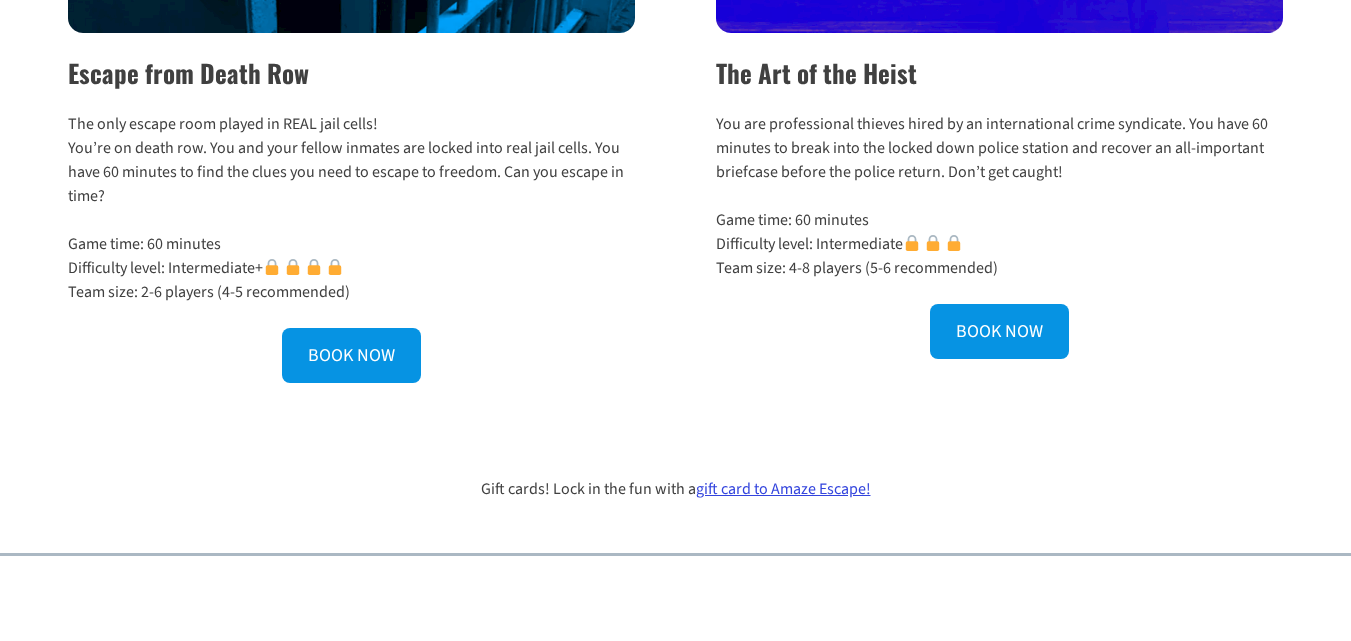 click on "Game time: 60 minutes Difficulty level: Intermediate+        Team size: 2-6 players (4-5 recommended)" at bounding box center [352, 268] 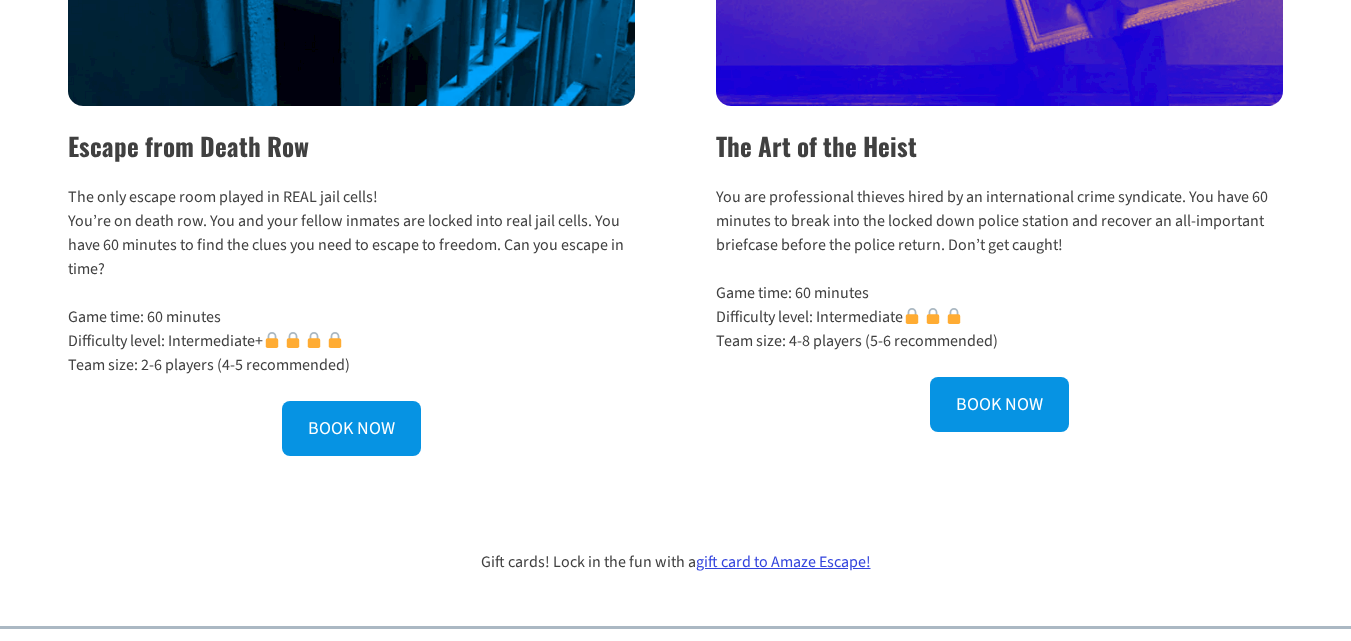scroll, scrollTop: 851, scrollLeft: 0, axis: vertical 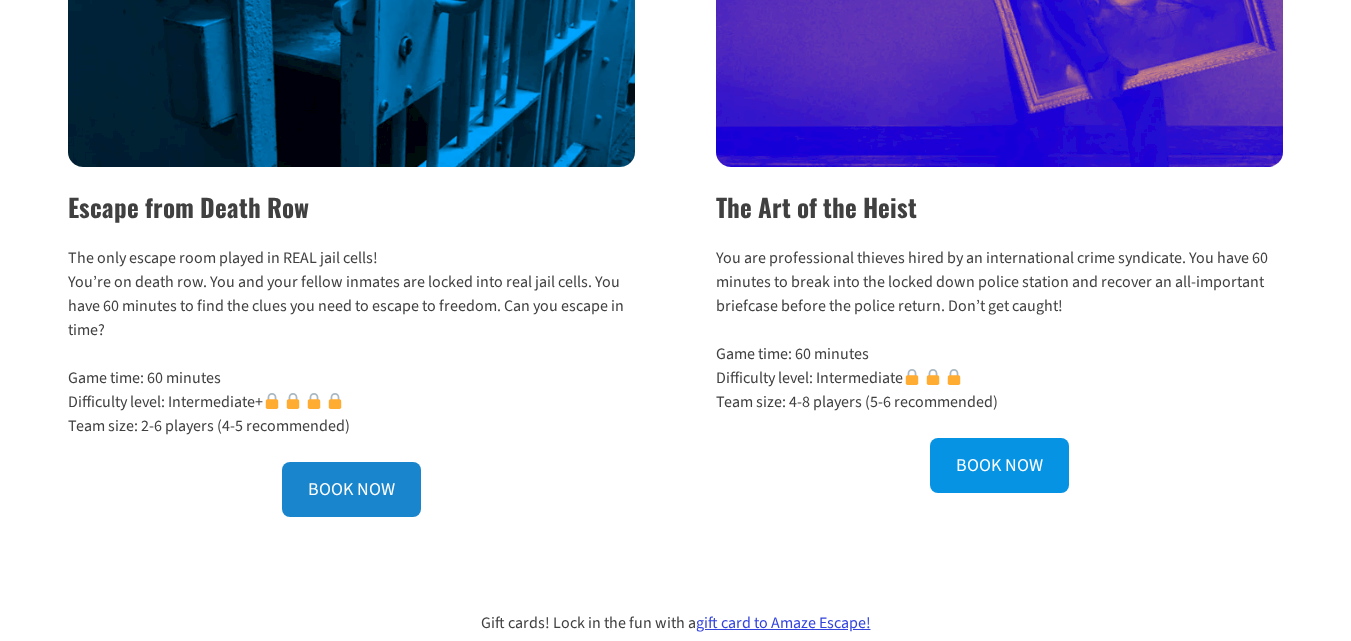 click on "BOOK NOW" at bounding box center (351, 489) 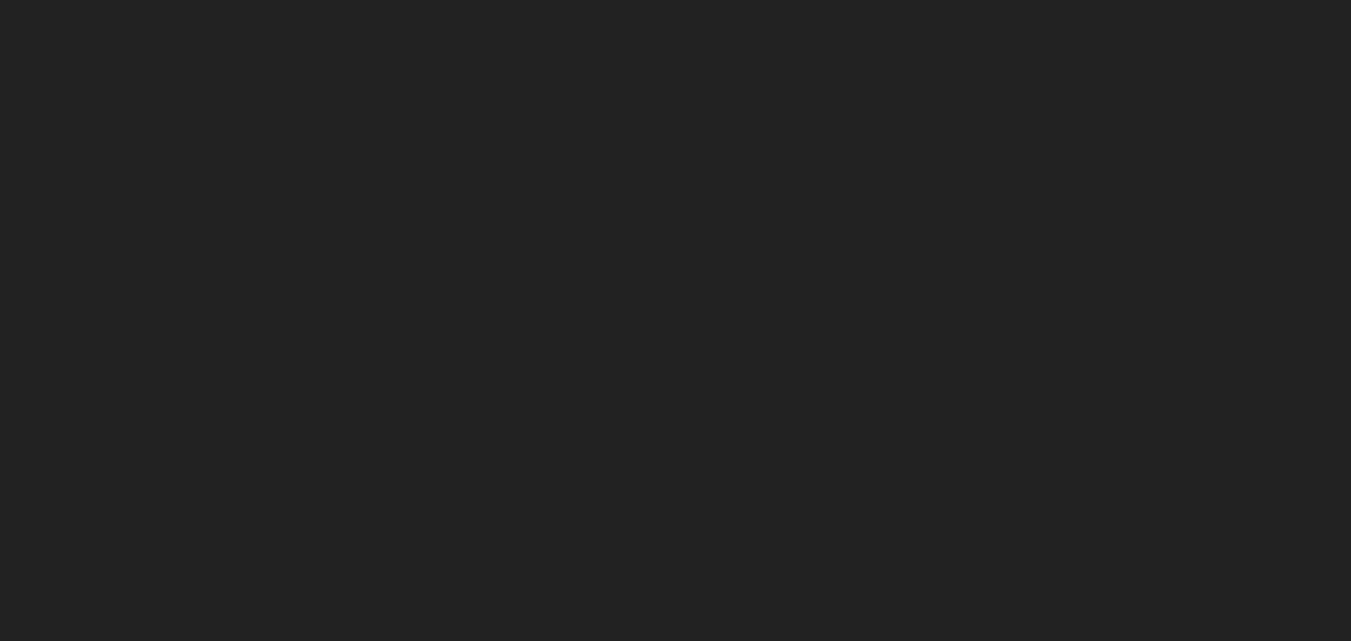scroll, scrollTop: 0, scrollLeft: 0, axis: both 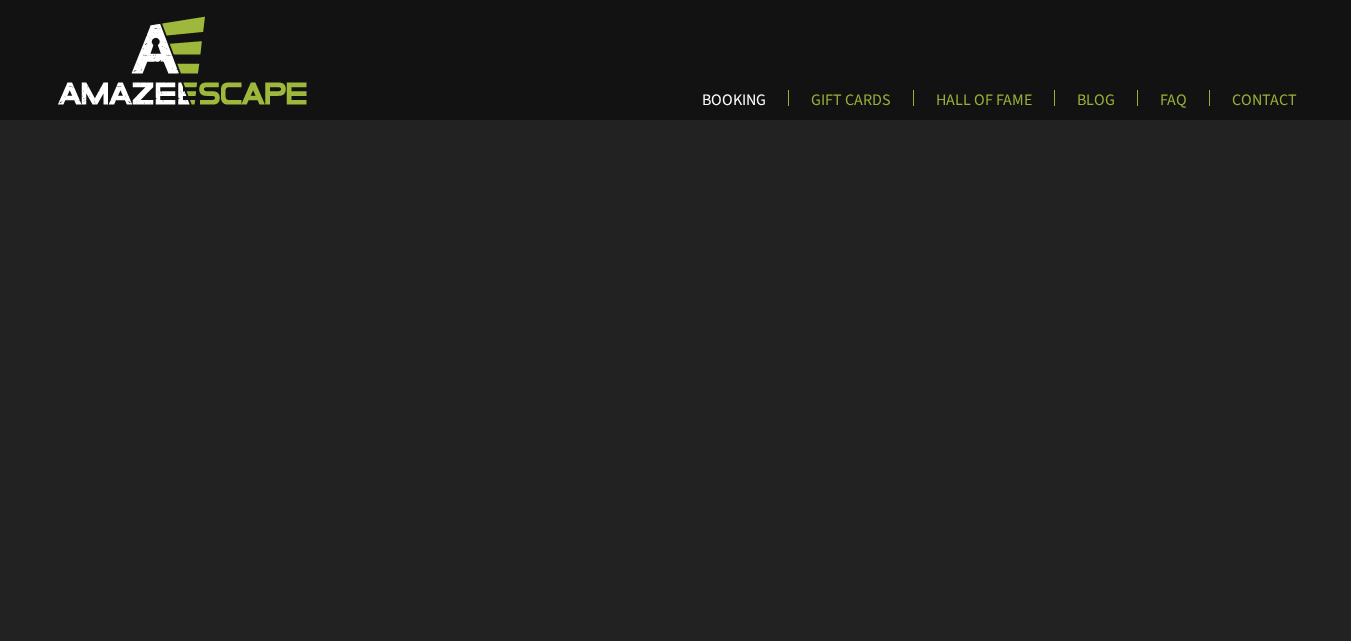 click on "BOOKING" at bounding box center [734, 106] 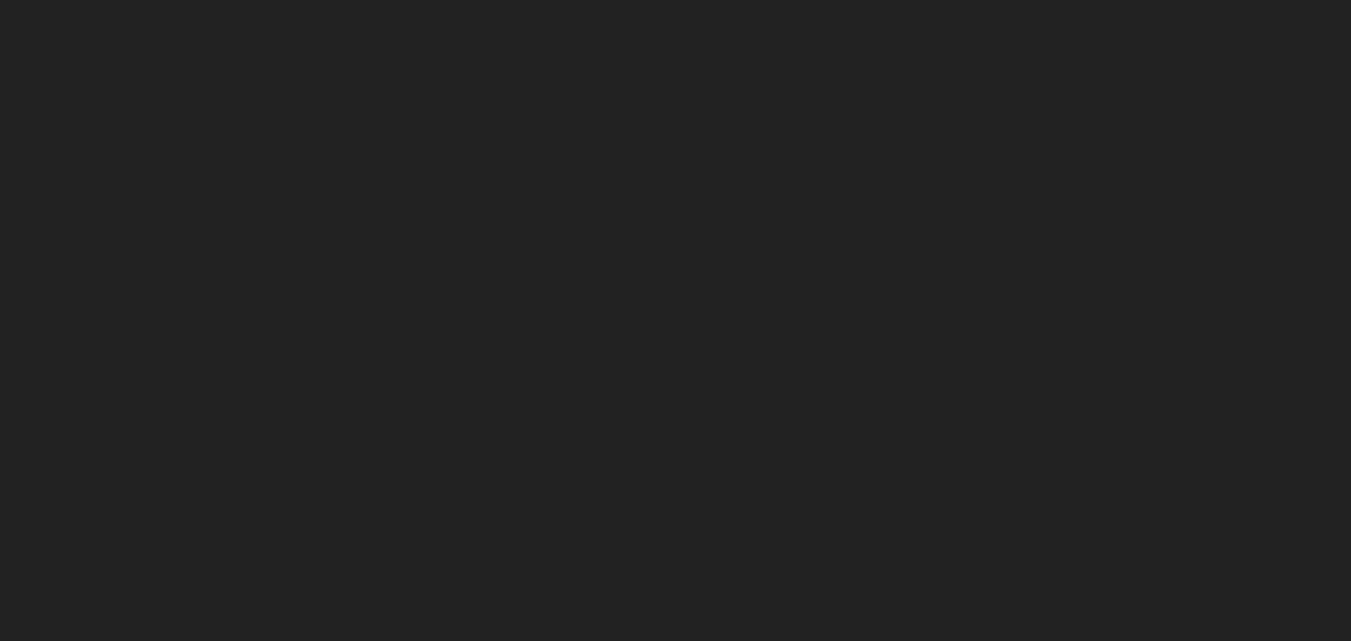 scroll, scrollTop: 16, scrollLeft: 0, axis: vertical 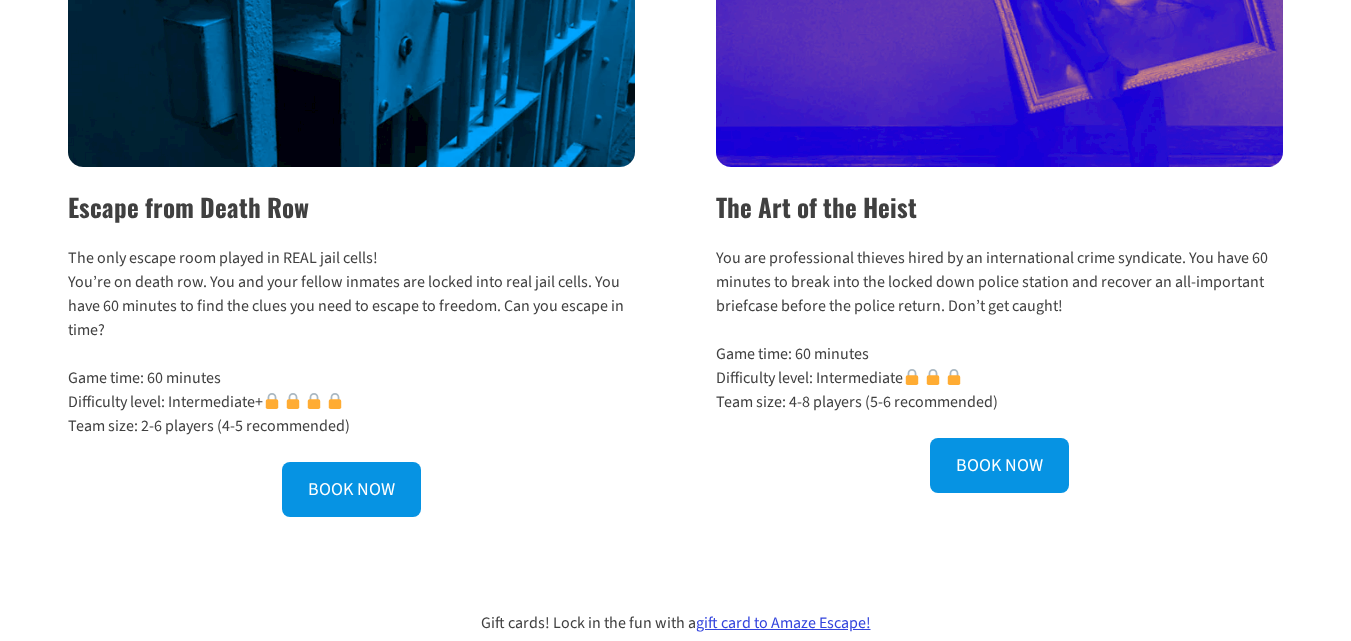 drag, startPoint x: 70, startPoint y: 261, endPoint x: 250, endPoint y: 338, distance: 195.77794 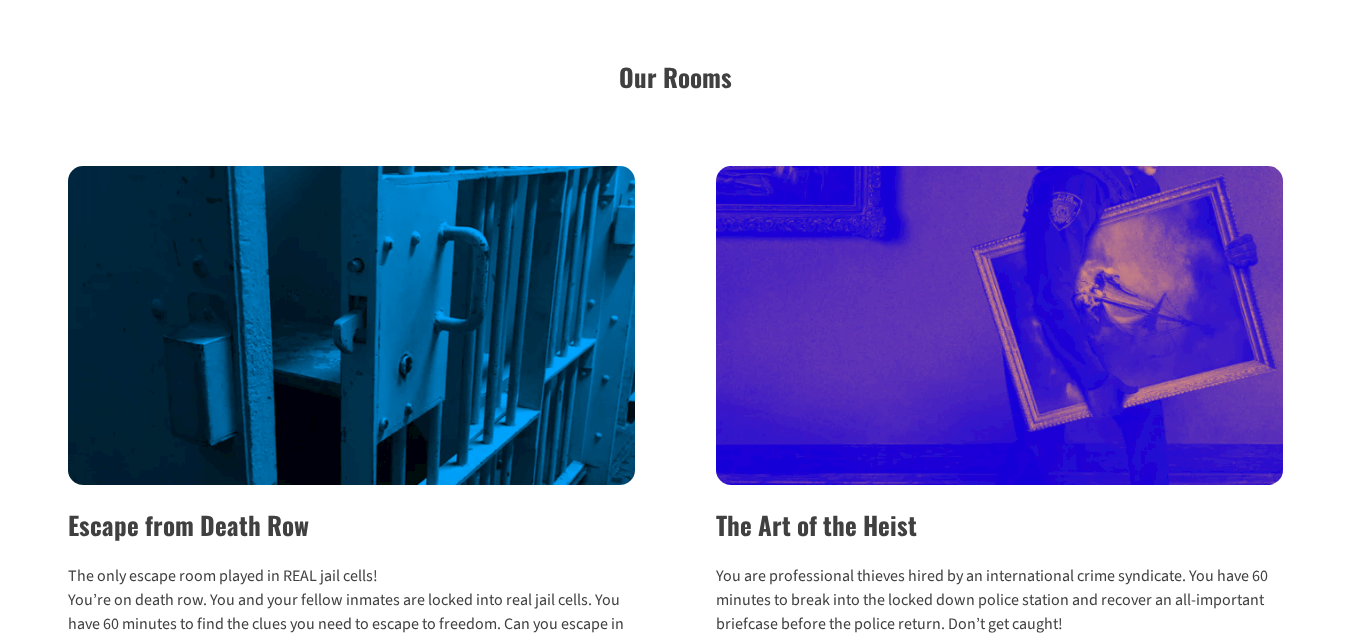 scroll, scrollTop: 667, scrollLeft: 0, axis: vertical 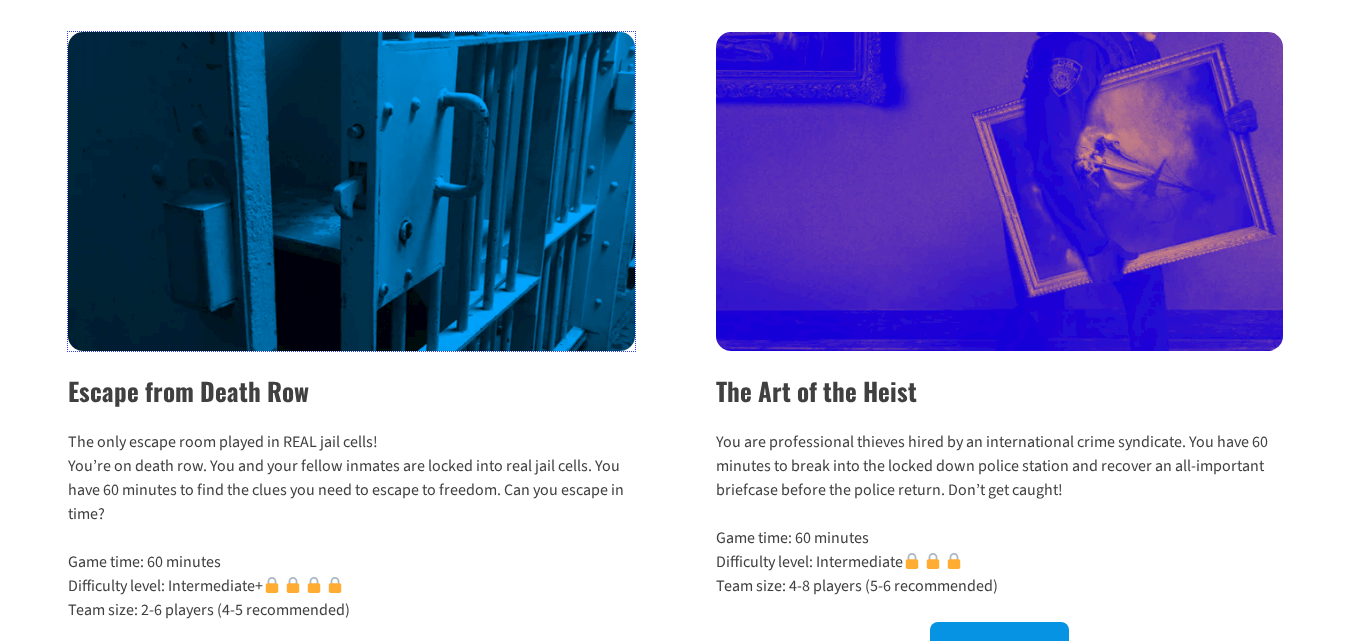click at bounding box center [352, 191] 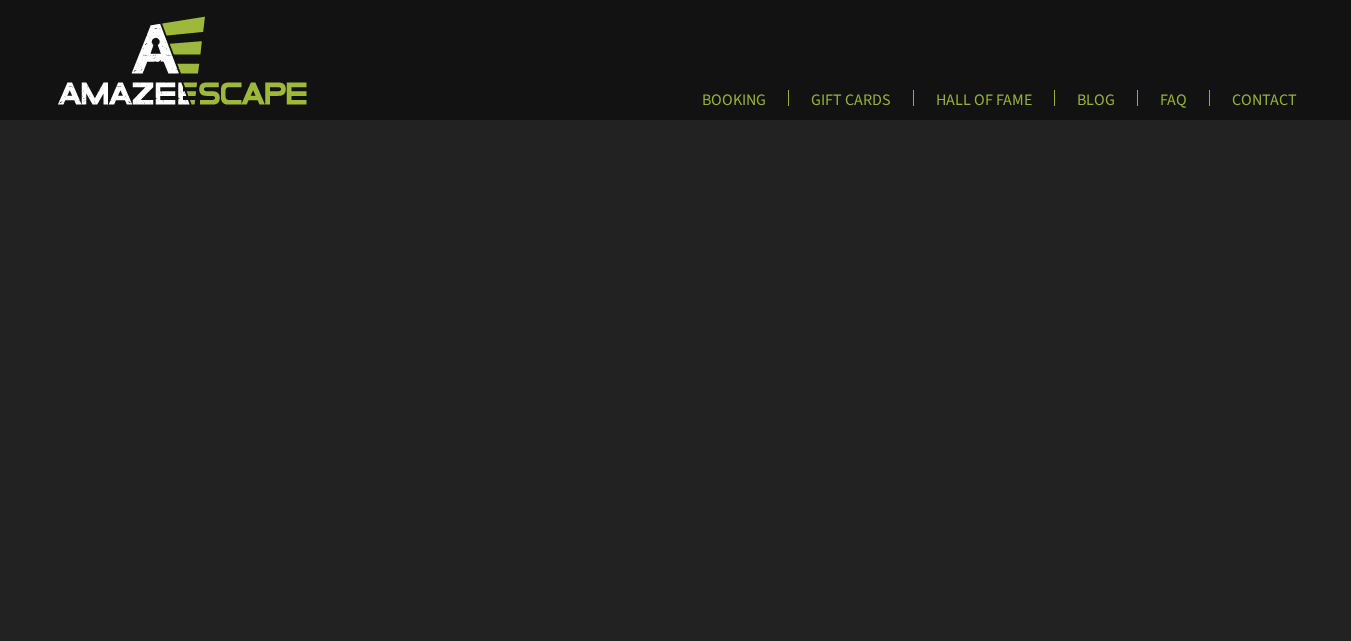 scroll, scrollTop: 0, scrollLeft: 0, axis: both 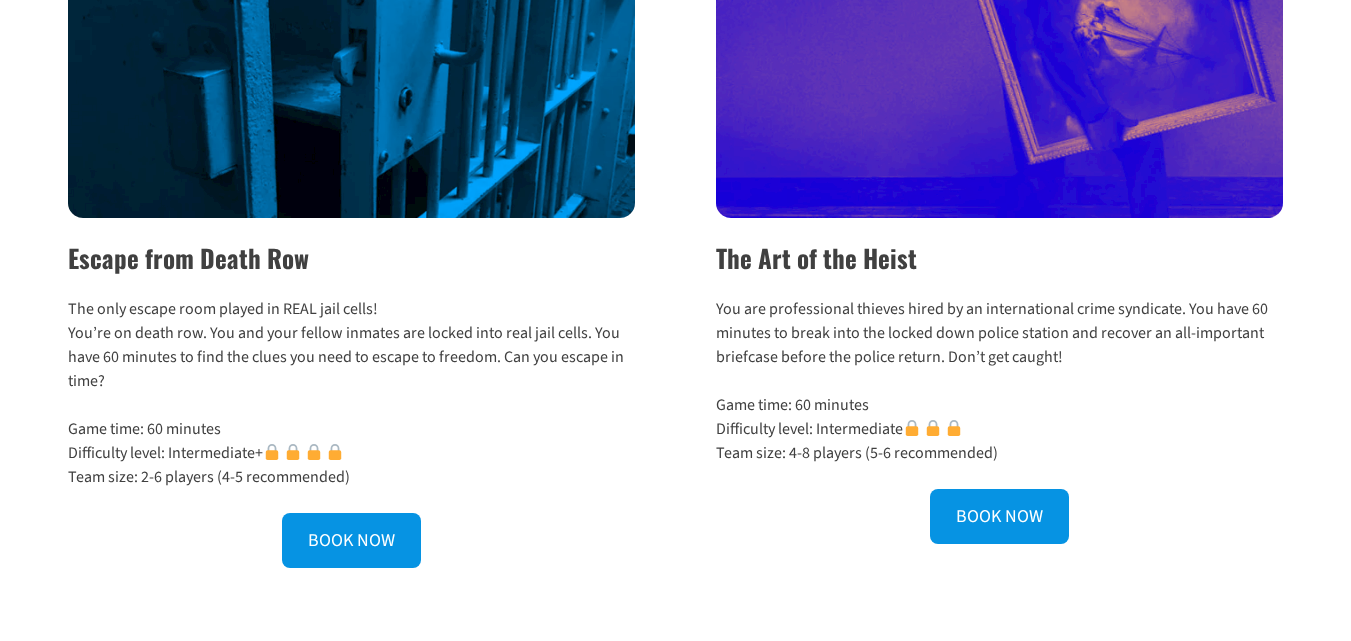 click on "Escape from Death Row" at bounding box center (352, 258) 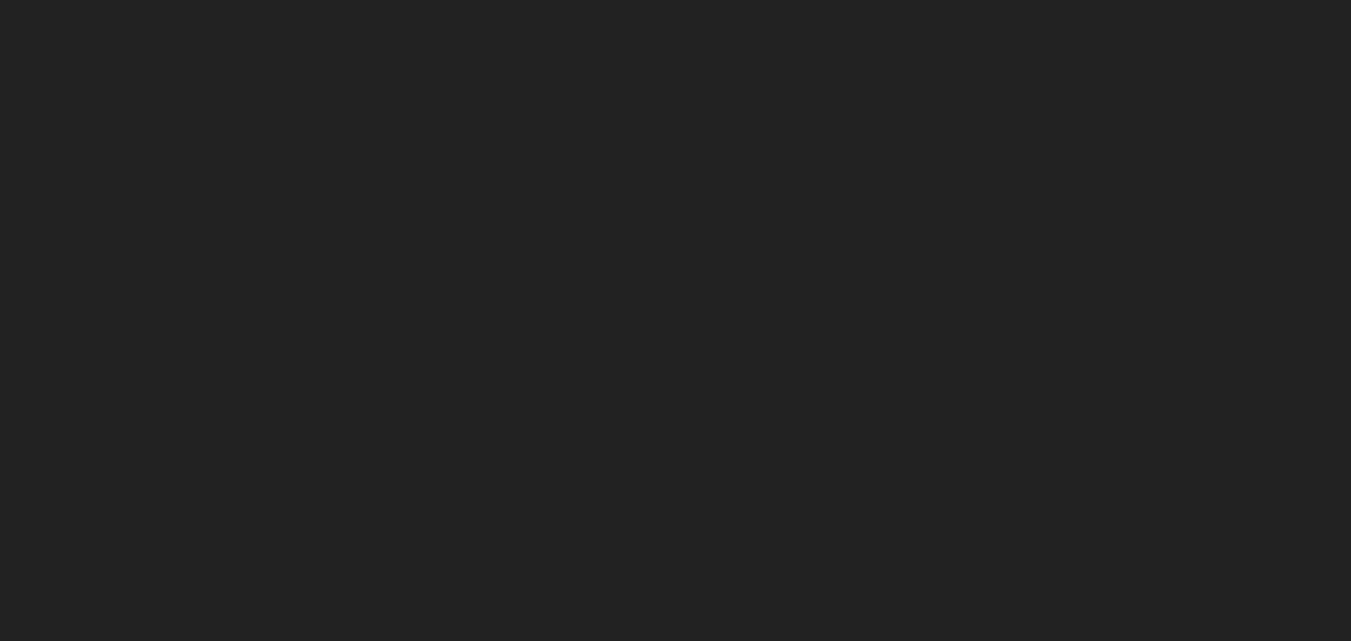 scroll, scrollTop: 267, scrollLeft: 0, axis: vertical 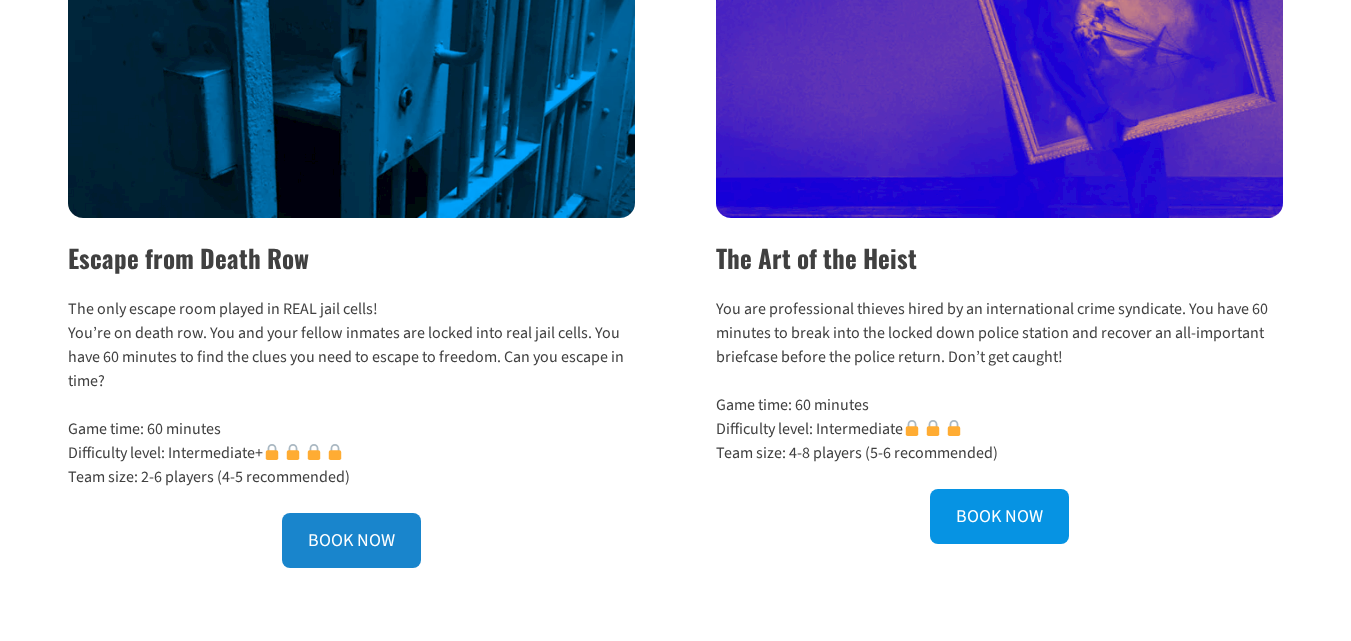 click on "BOOK NOW" at bounding box center [351, 540] 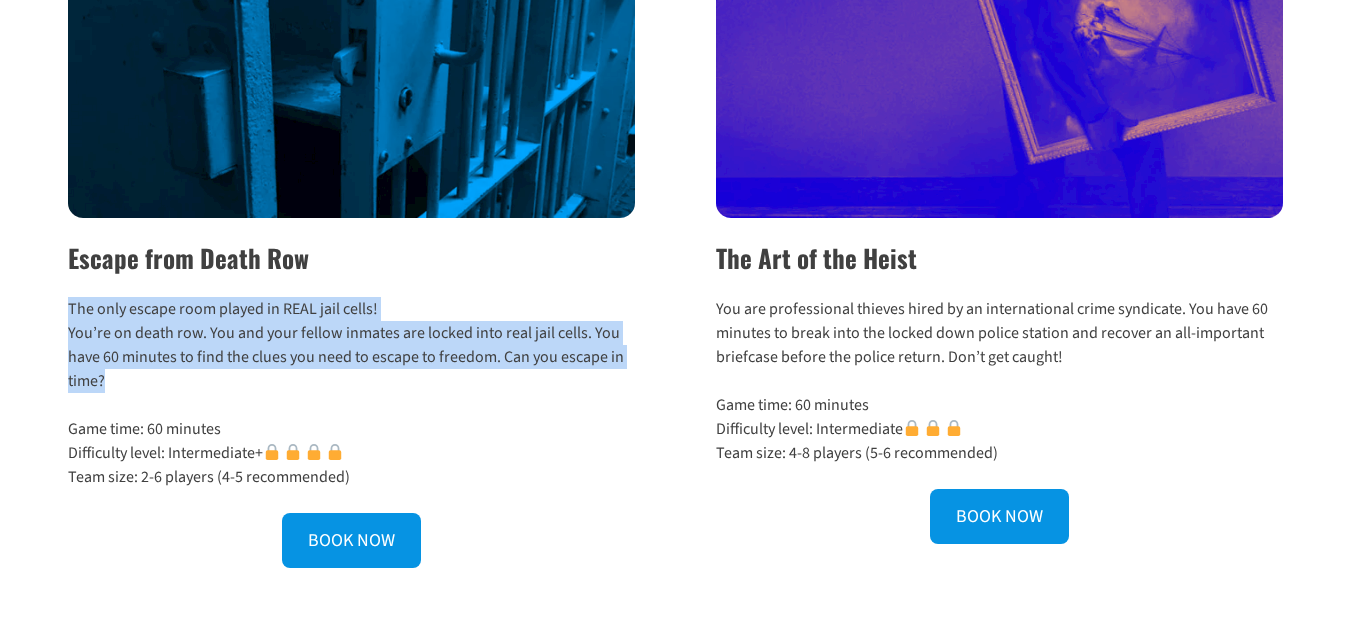 drag, startPoint x: 117, startPoint y: 380, endPoint x: 69, endPoint y: 300, distance: 93.29523 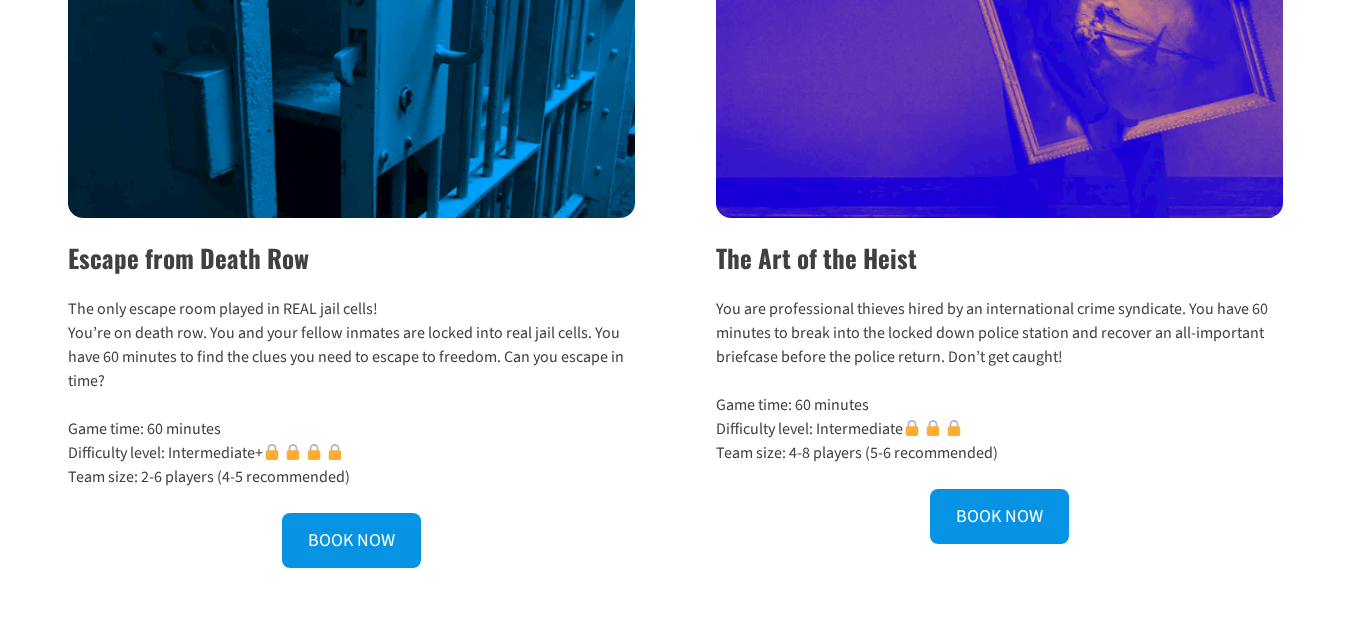 click on "Escape from Death Row
The only escape room played in REAL jail cells! You’re on death row. You and your fellow inmates are locked into real jail cells. You have 60 minutes to find the clues you need to escape to freedom. Can you escape in time?
Game time: 60 minutes Difficulty level: Intermediate+        Team size: 2-6 players (4-5 recommended)
BOOK NOW" at bounding box center [364, 233] 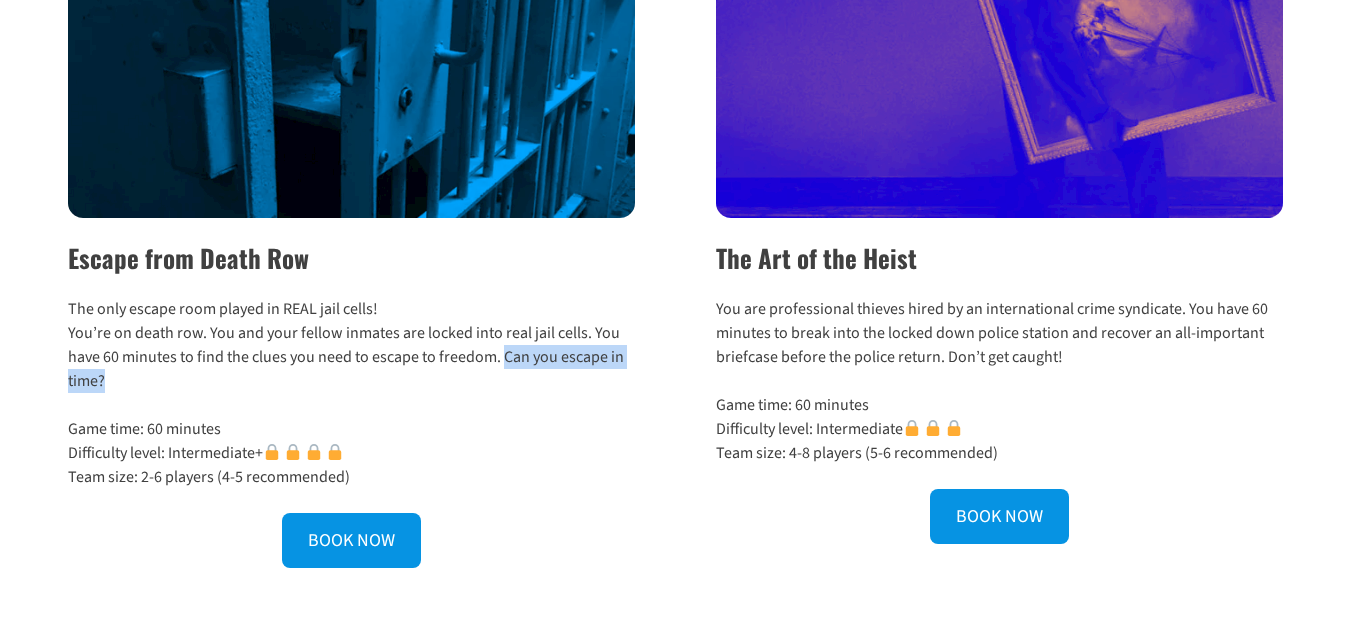 drag, startPoint x: 503, startPoint y: 363, endPoint x: 544, endPoint y: 374, distance: 42.44997 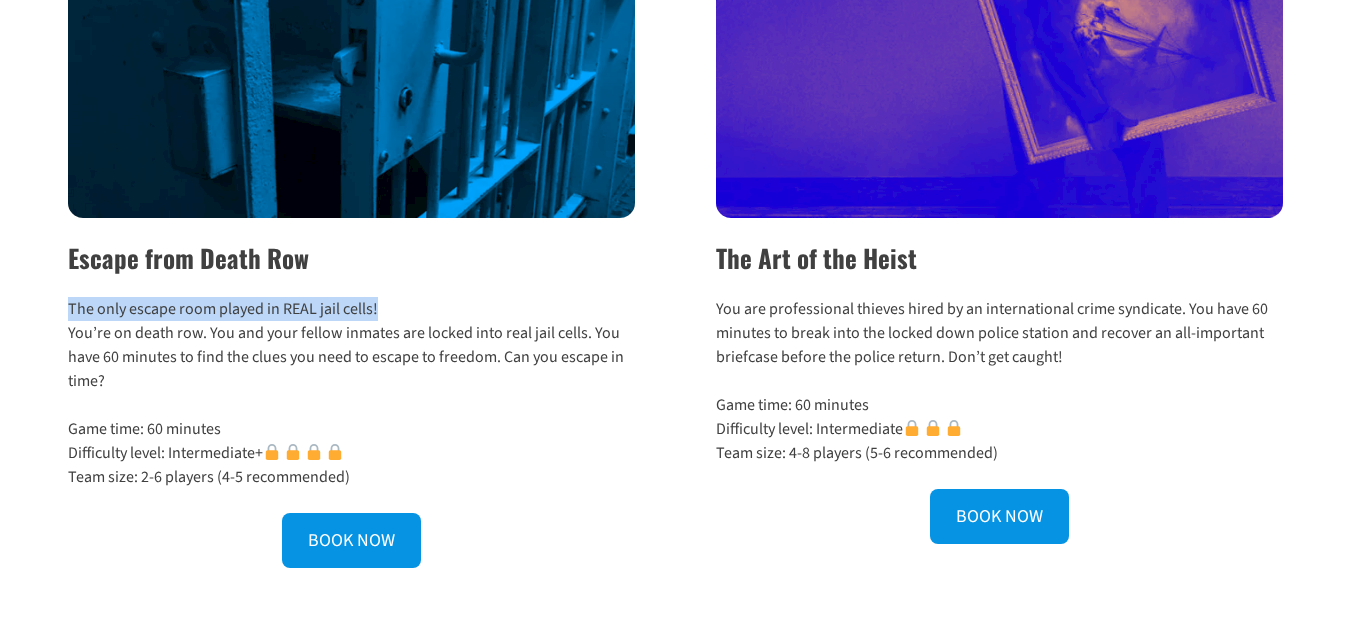 drag, startPoint x: 70, startPoint y: 308, endPoint x: 385, endPoint y: 307, distance: 315.0016 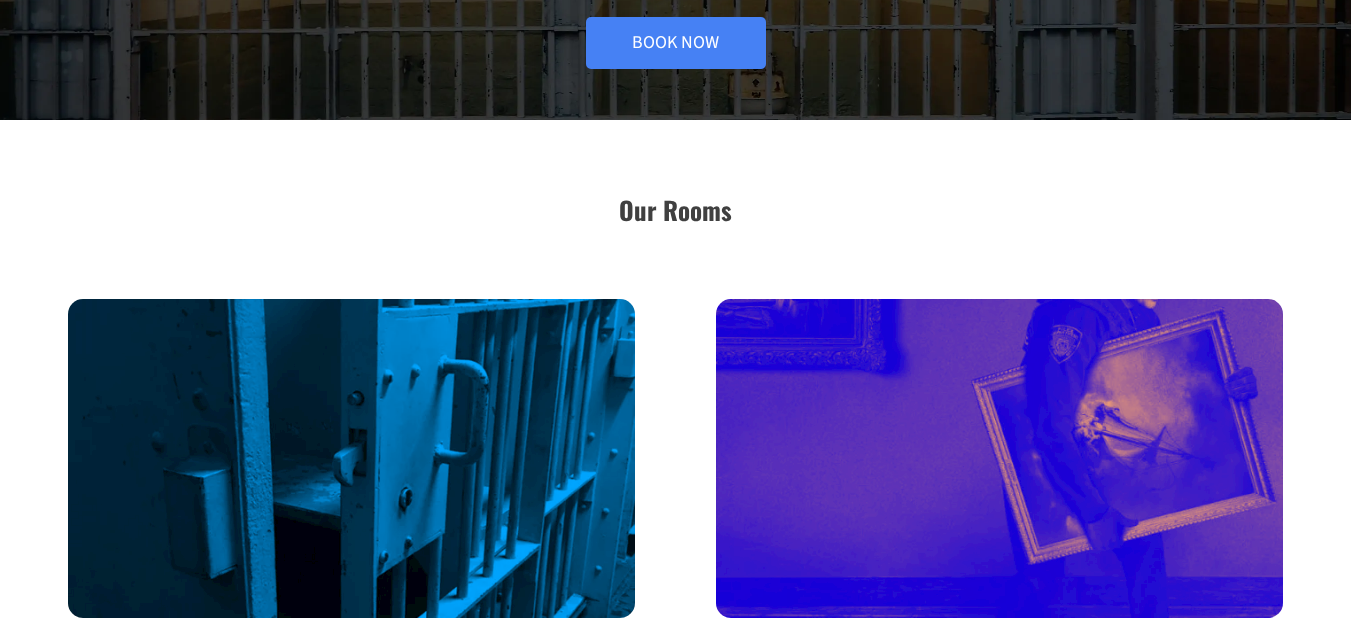 scroll, scrollTop: 0, scrollLeft: 0, axis: both 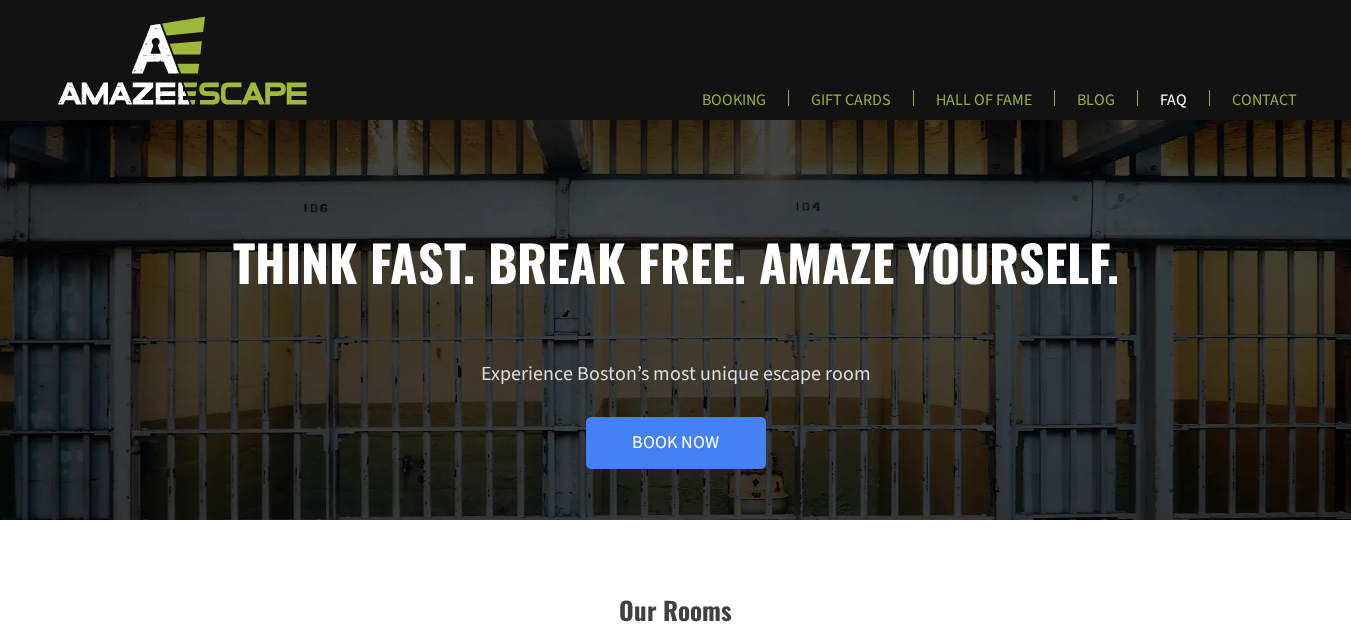 click on "FAQ" at bounding box center [1173, 106] 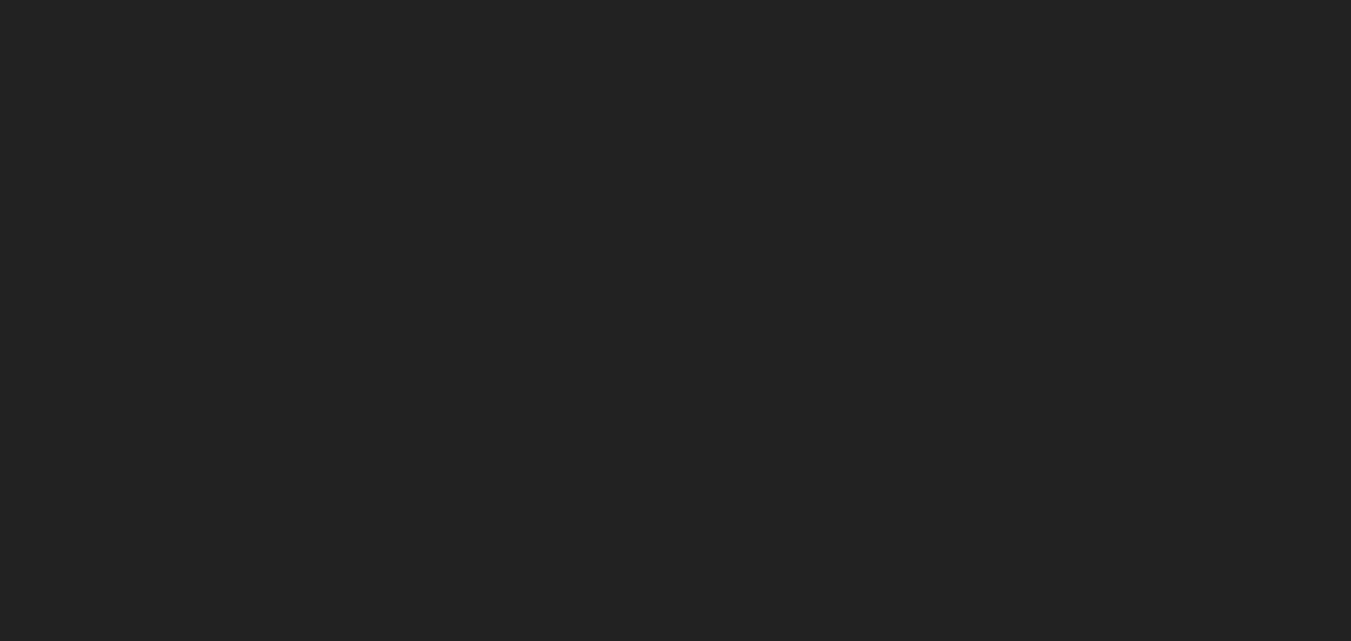 scroll, scrollTop: 223, scrollLeft: 0, axis: vertical 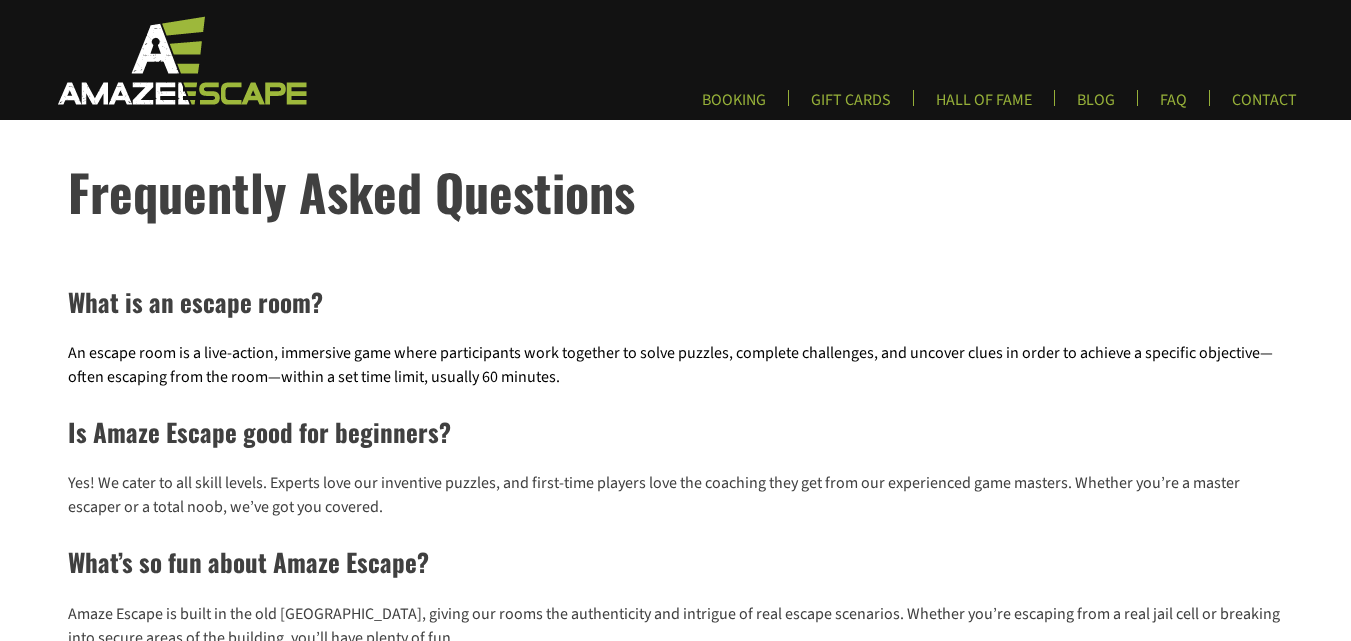 click at bounding box center [180, 60] 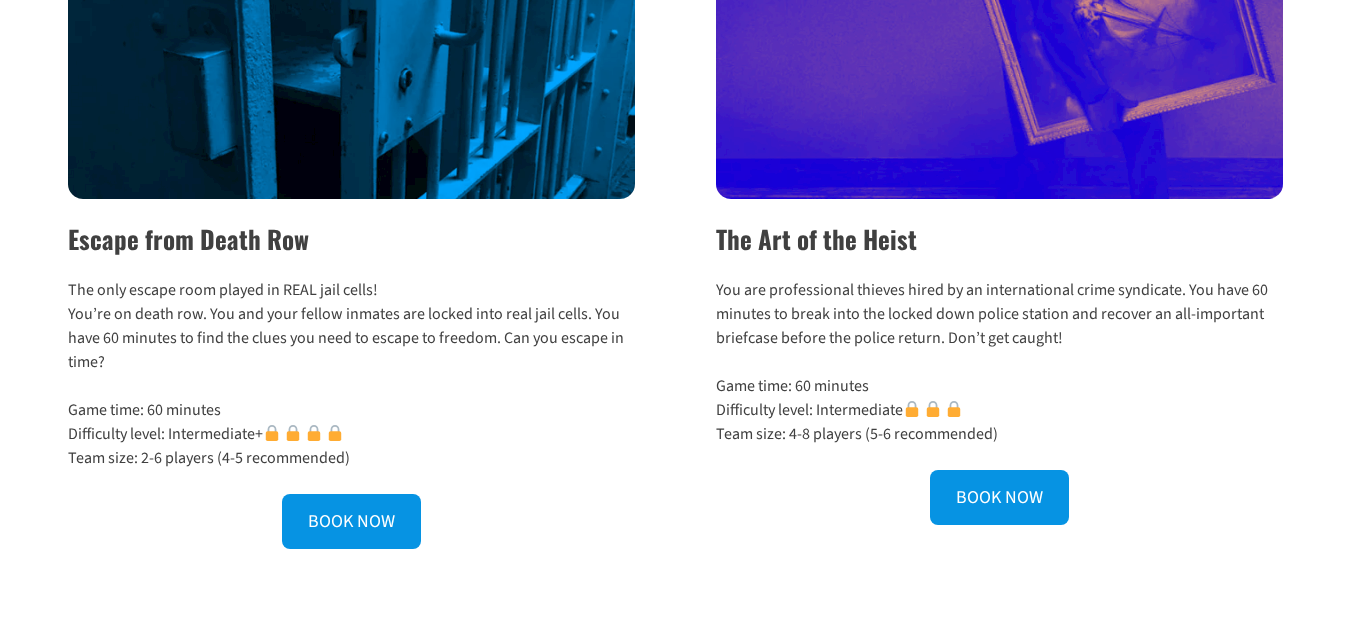 scroll, scrollTop: 933, scrollLeft: 0, axis: vertical 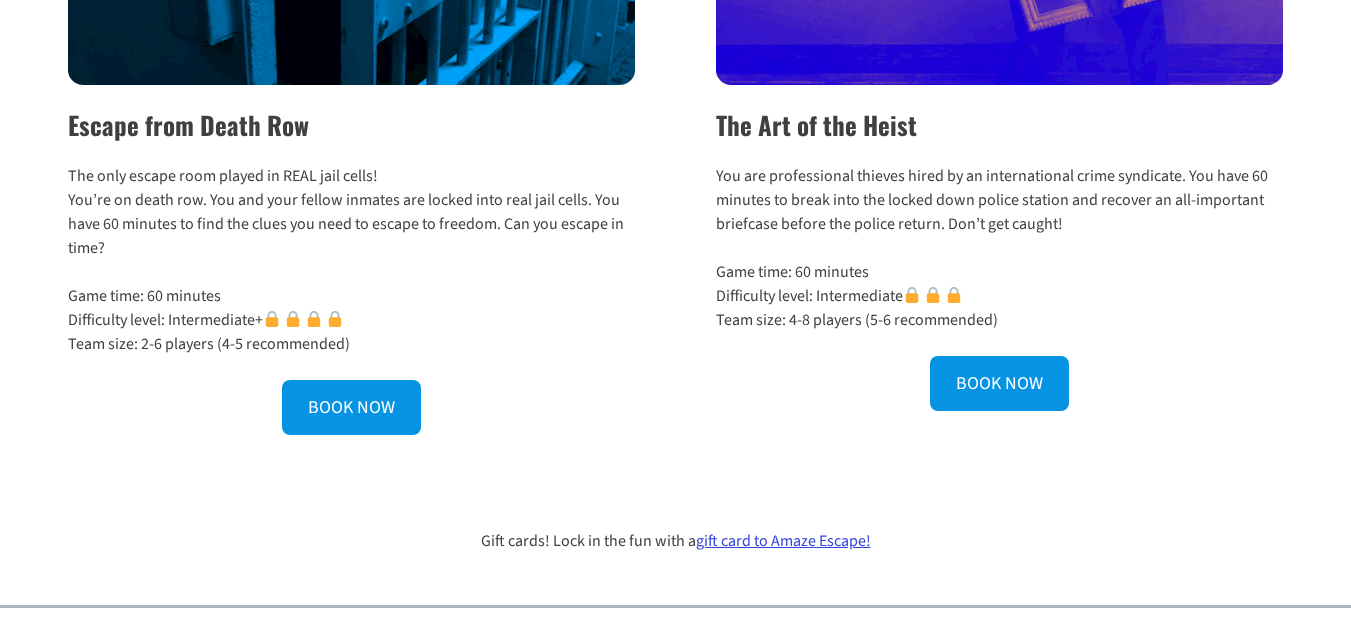 drag, startPoint x: 720, startPoint y: 175, endPoint x: 1090, endPoint y: 224, distance: 373.2305 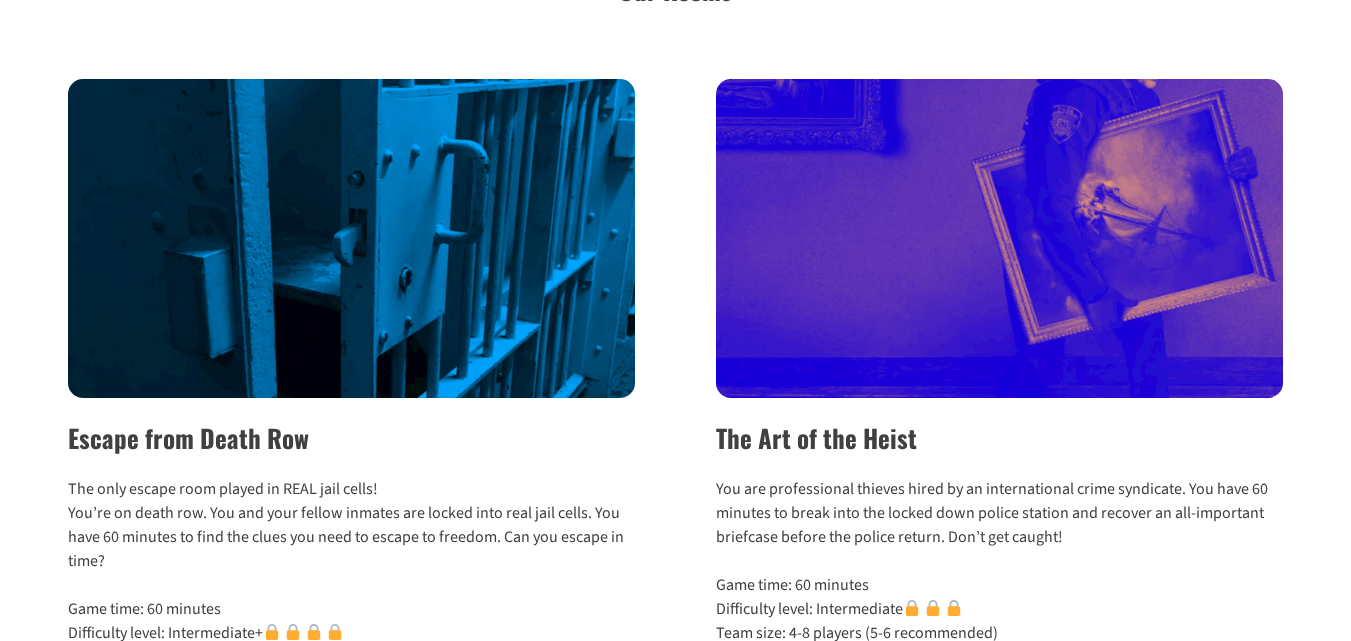 scroll, scrollTop: 800, scrollLeft: 0, axis: vertical 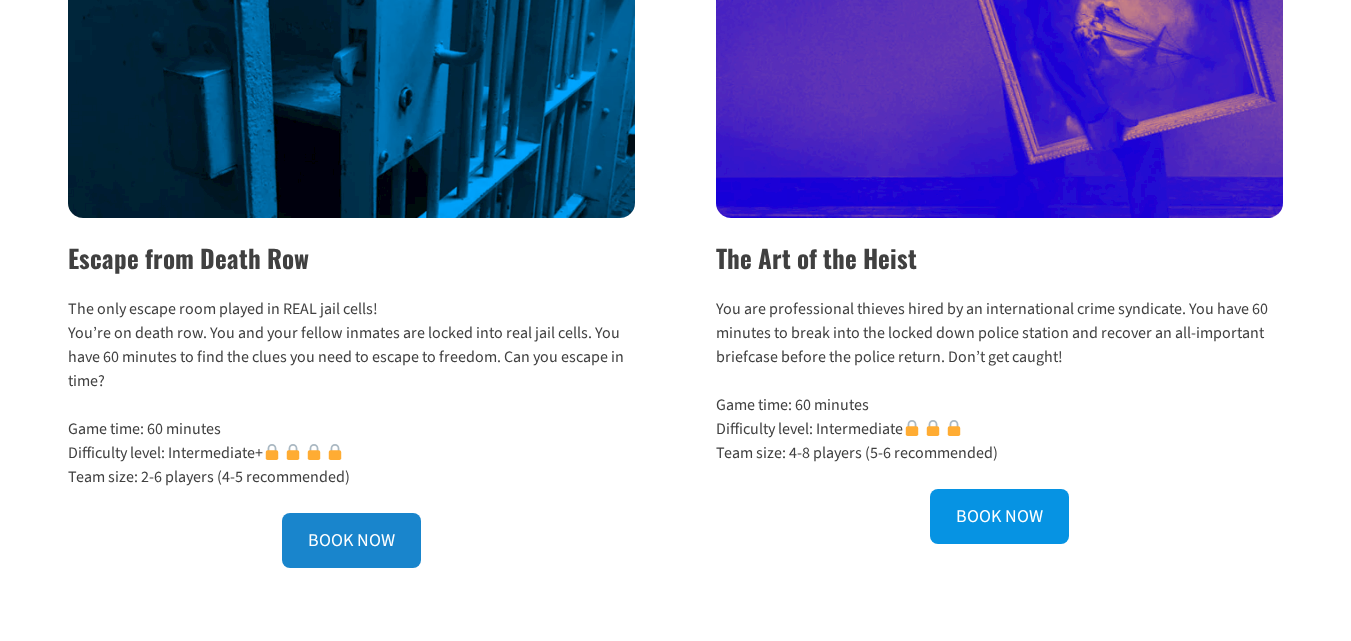 click on "BOOK NOW" at bounding box center (351, 540) 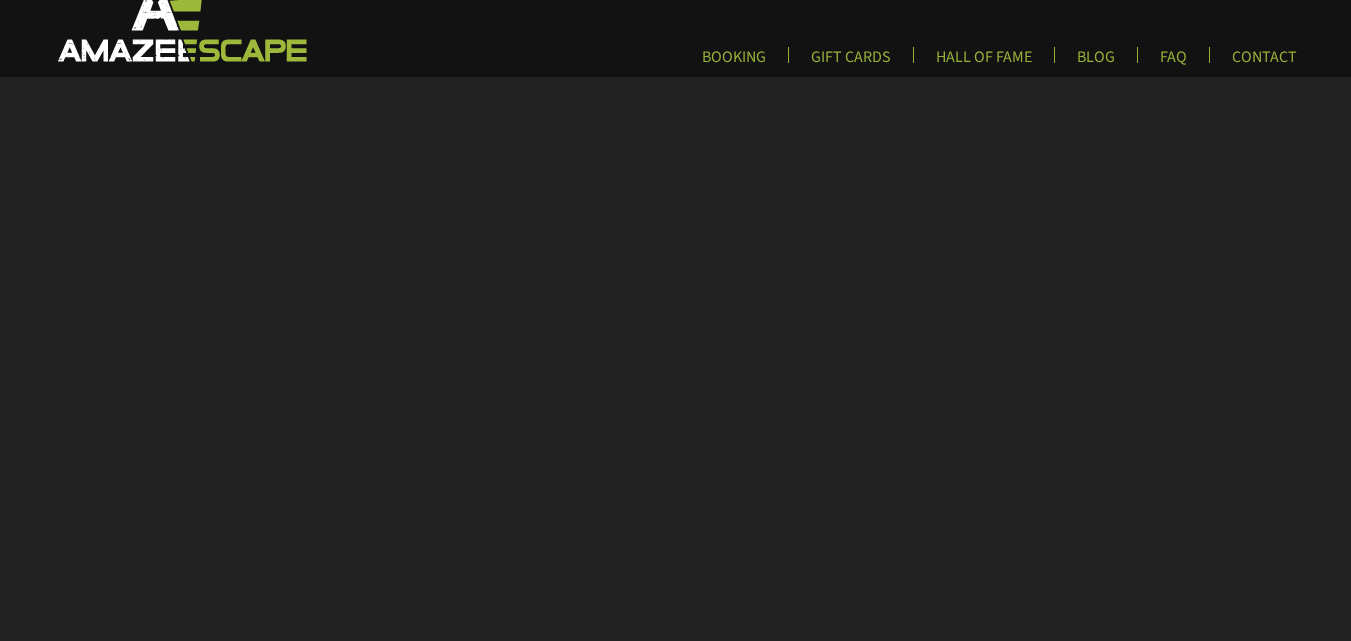 scroll, scrollTop: 0, scrollLeft: 0, axis: both 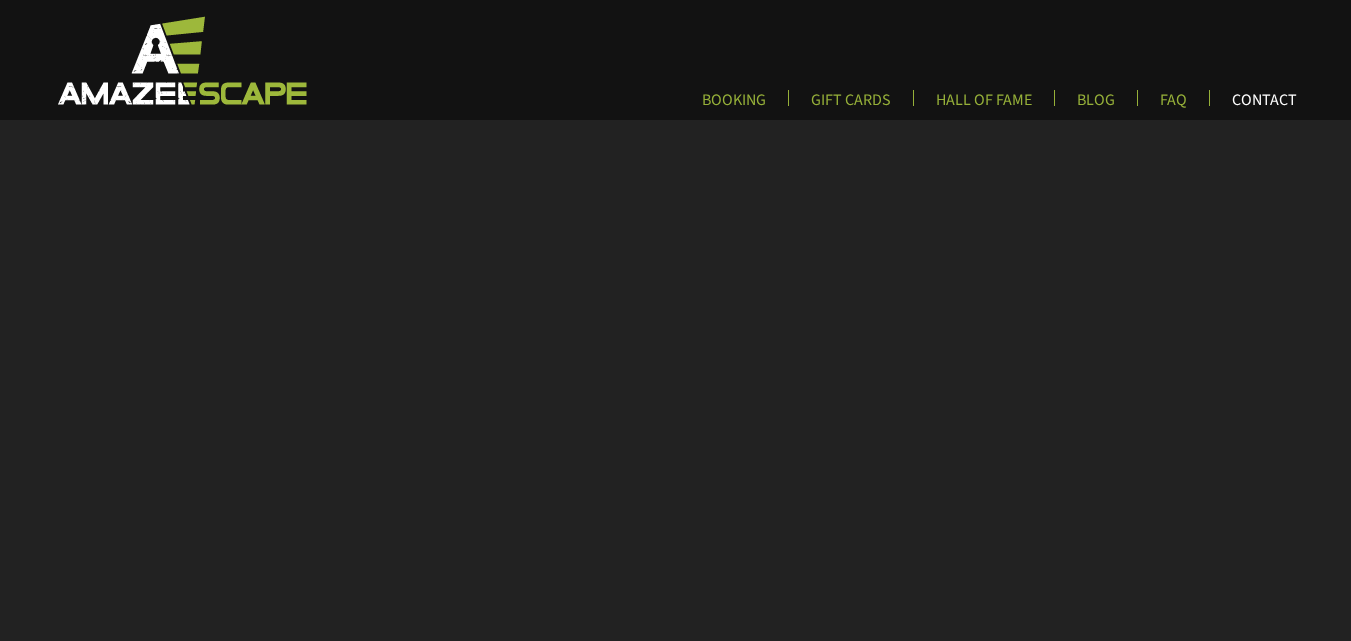 click on "CONTACT" at bounding box center (1264, 106) 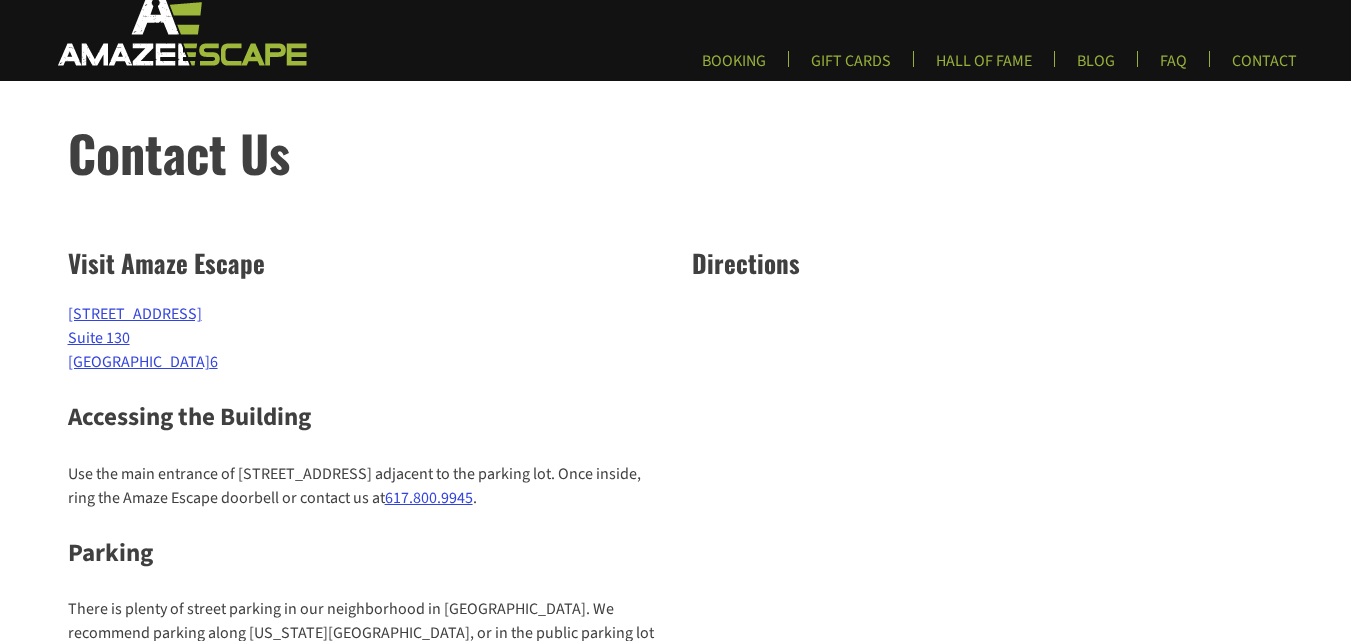 scroll, scrollTop: 0, scrollLeft: 0, axis: both 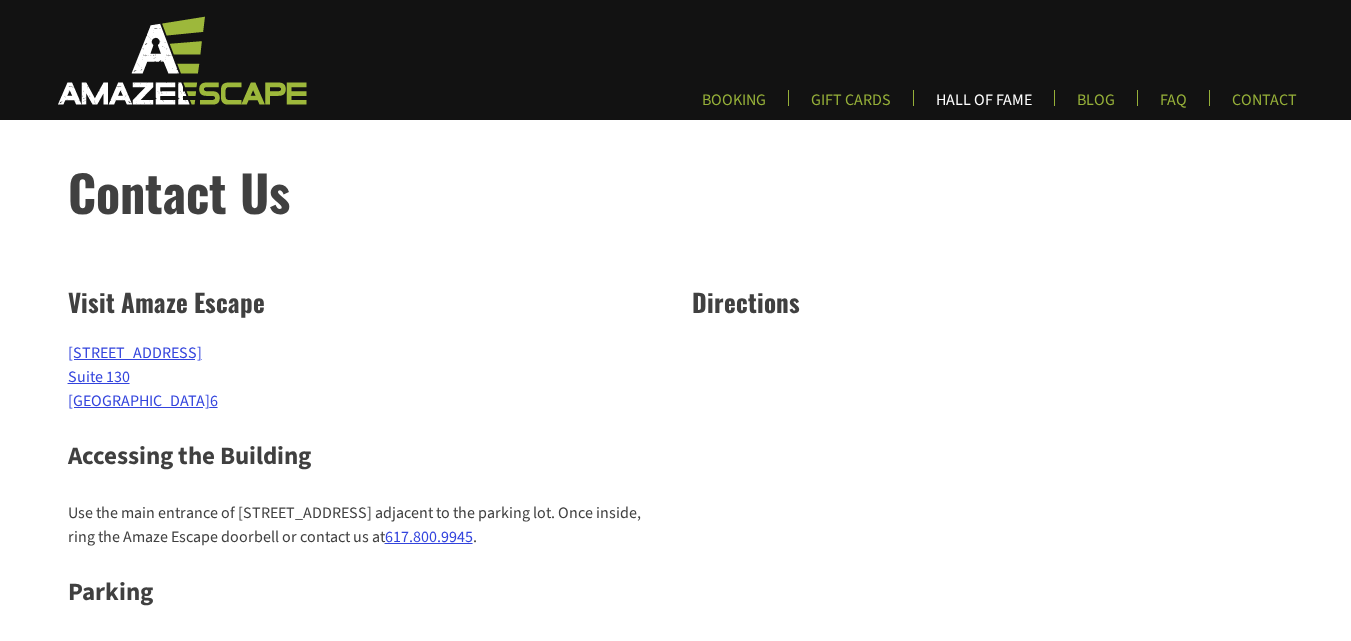 click on "HALL OF FAME" at bounding box center [984, 106] 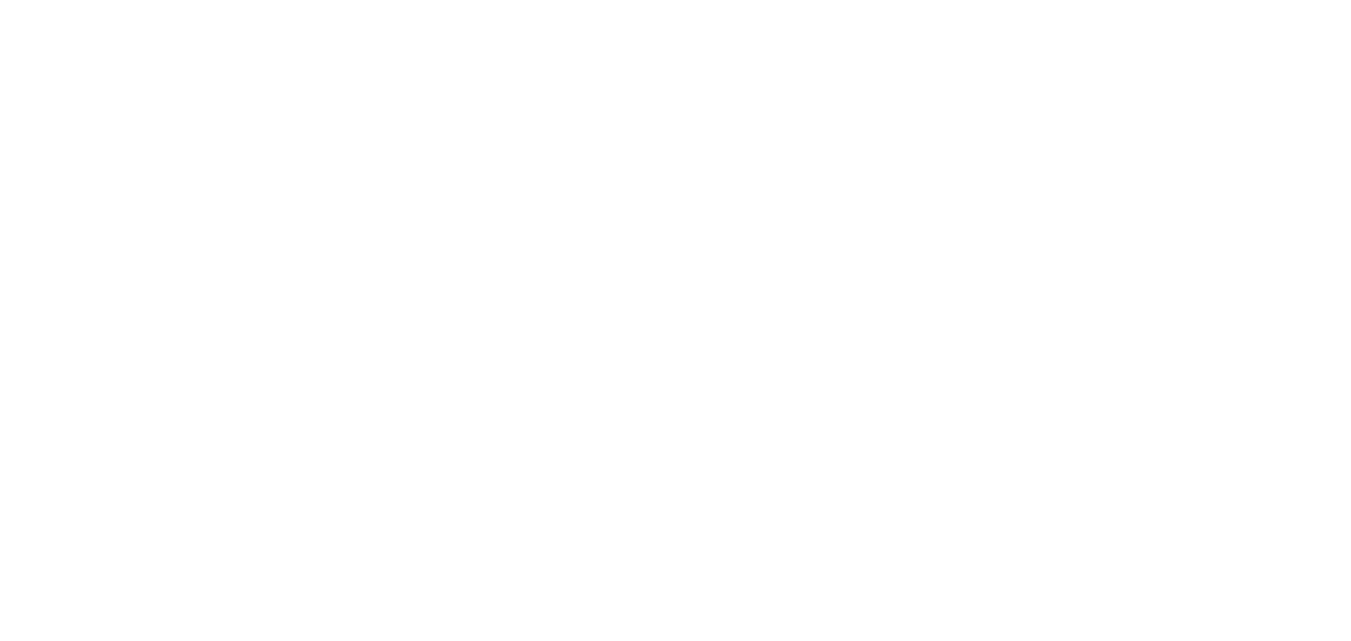scroll, scrollTop: 0, scrollLeft: 0, axis: both 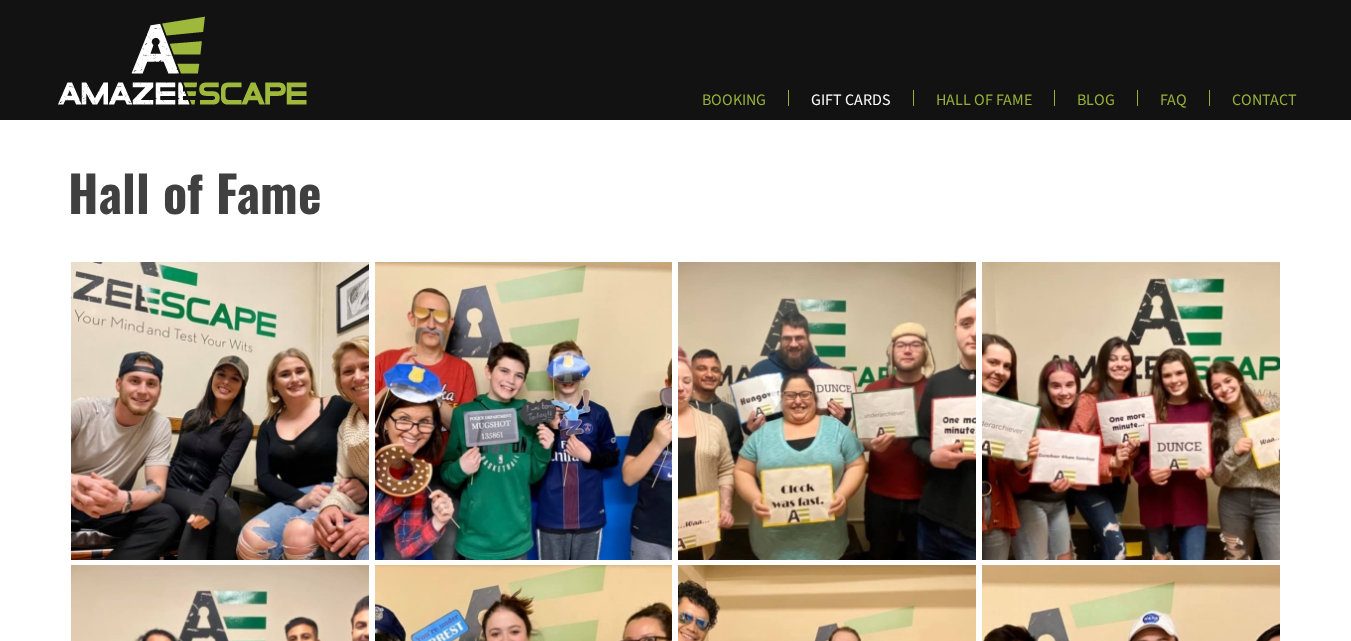click on "GIFT CARDS" at bounding box center [851, 106] 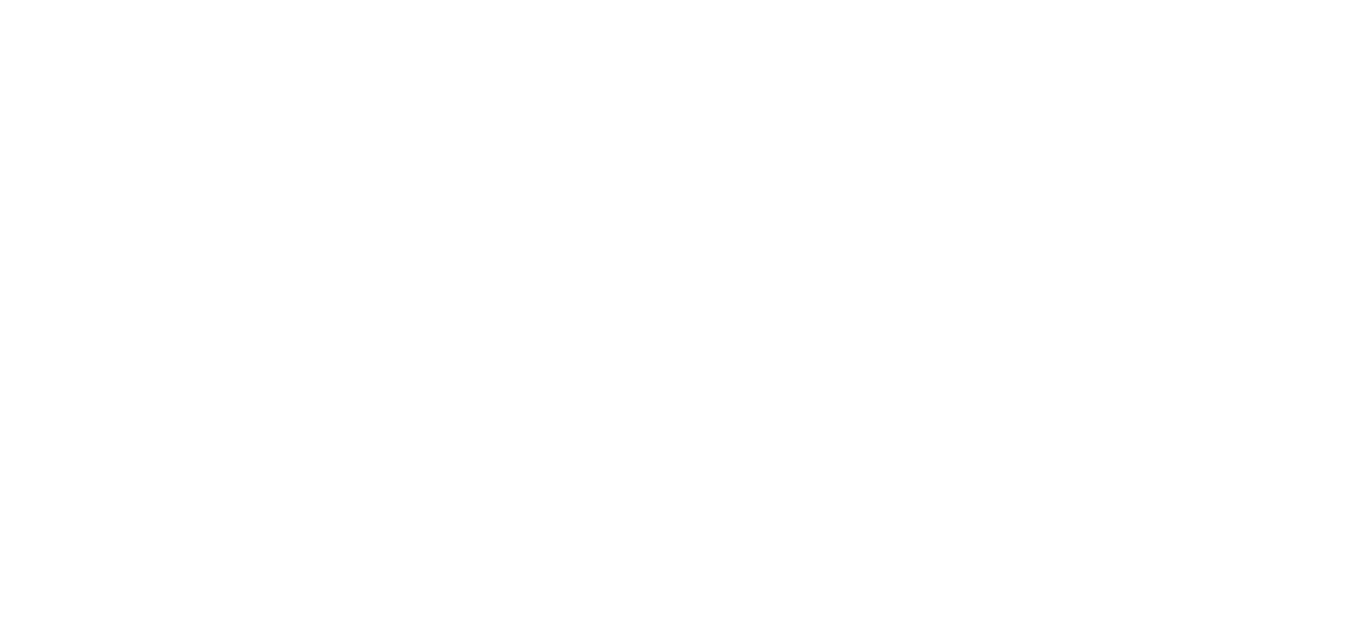 scroll, scrollTop: 0, scrollLeft: 0, axis: both 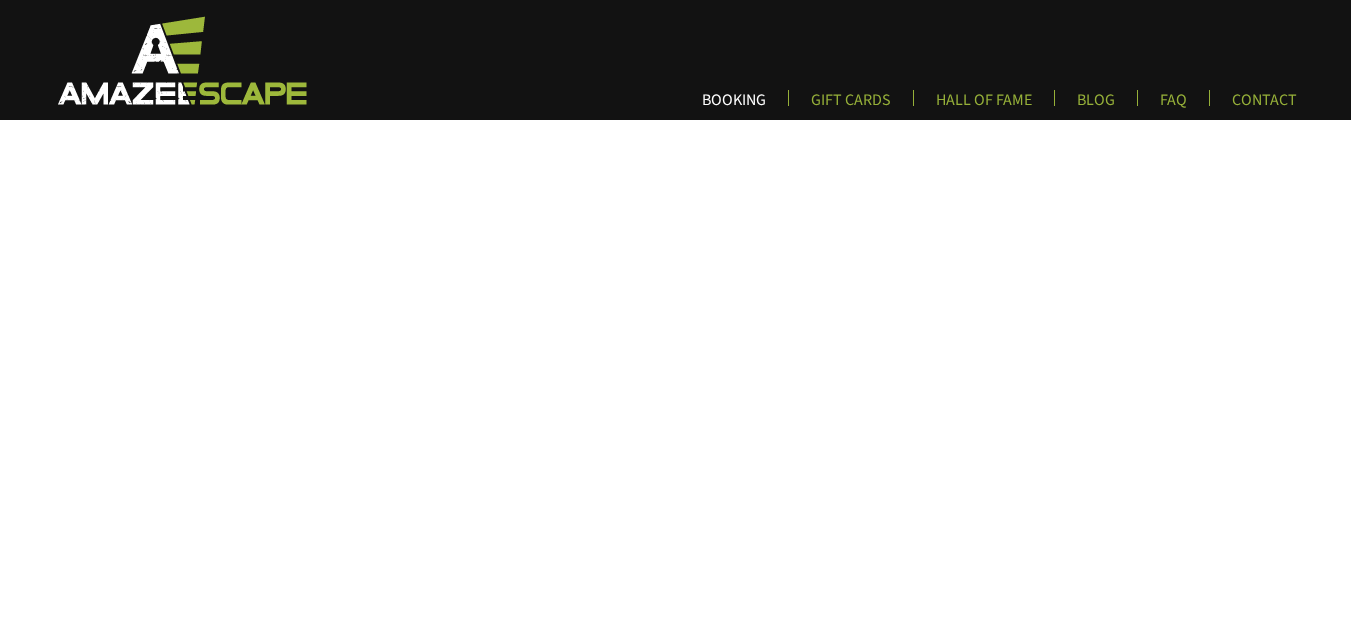 click on "BOOKING" at bounding box center [734, 106] 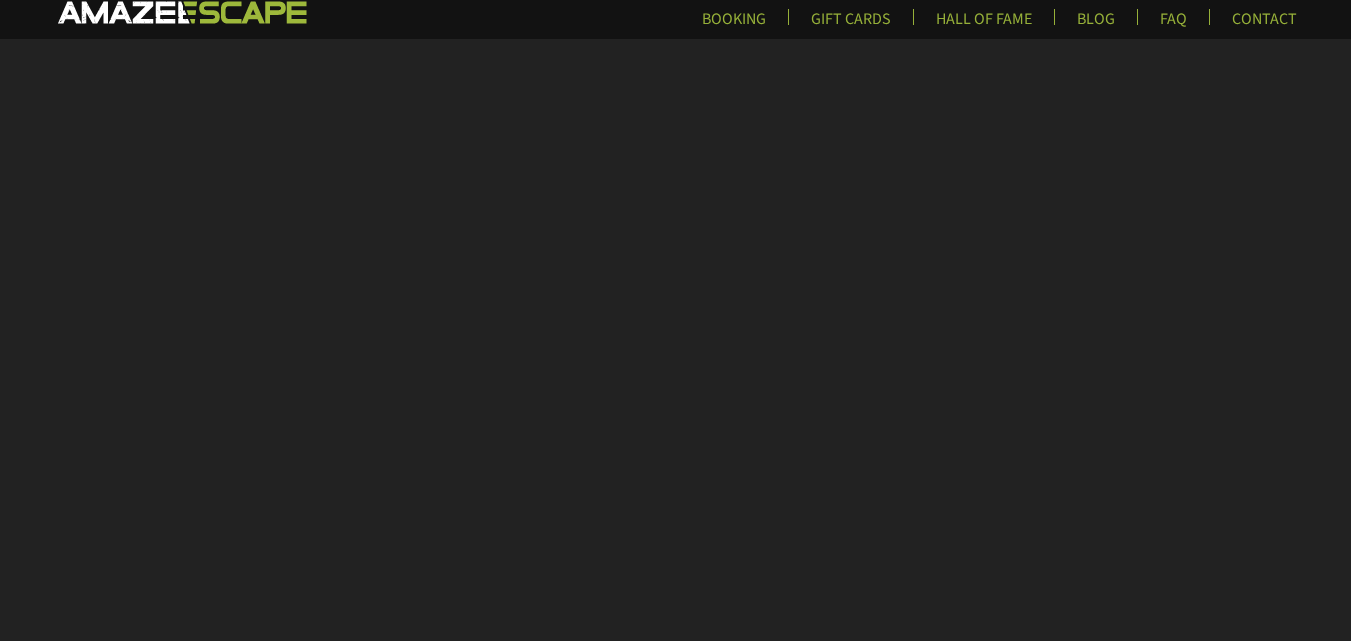 scroll, scrollTop: 0, scrollLeft: 0, axis: both 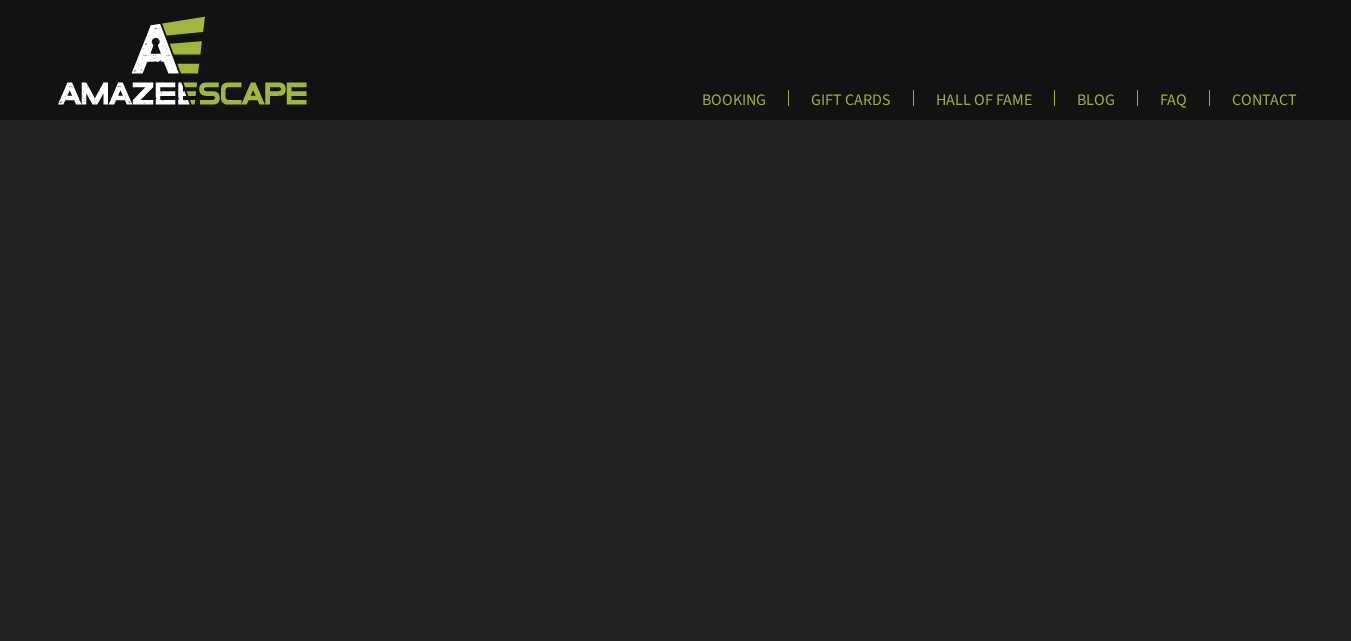 click at bounding box center [180, 60] 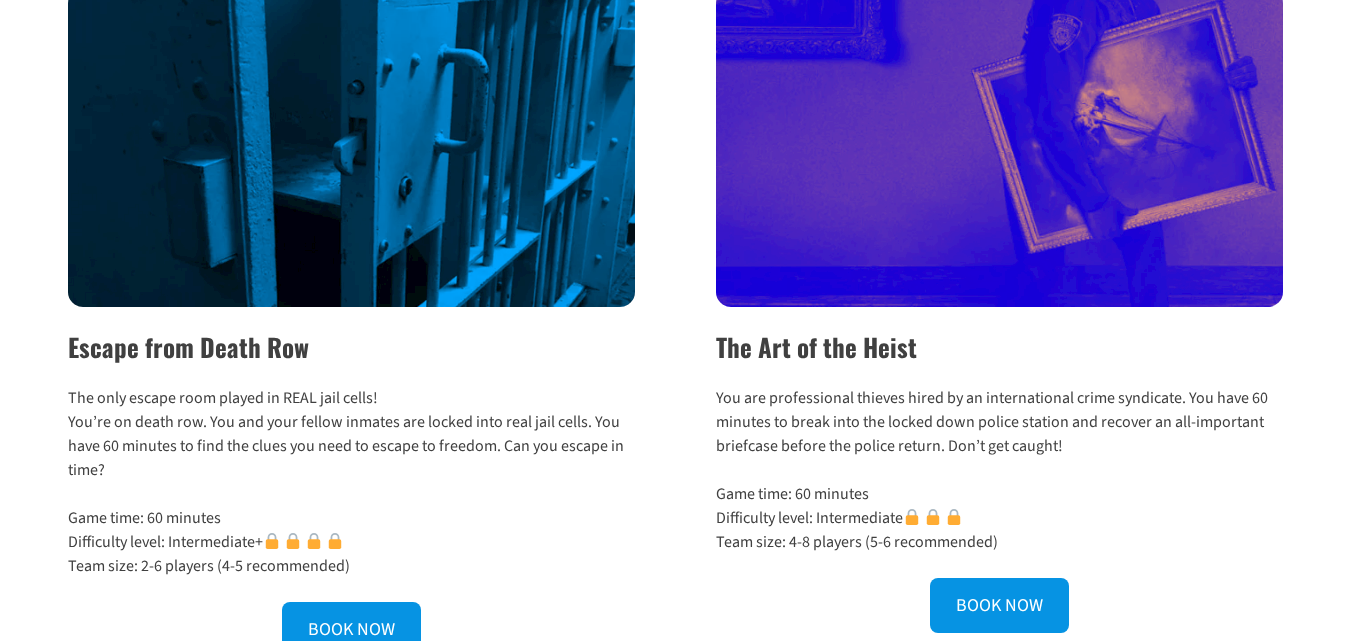scroll, scrollTop: 400, scrollLeft: 0, axis: vertical 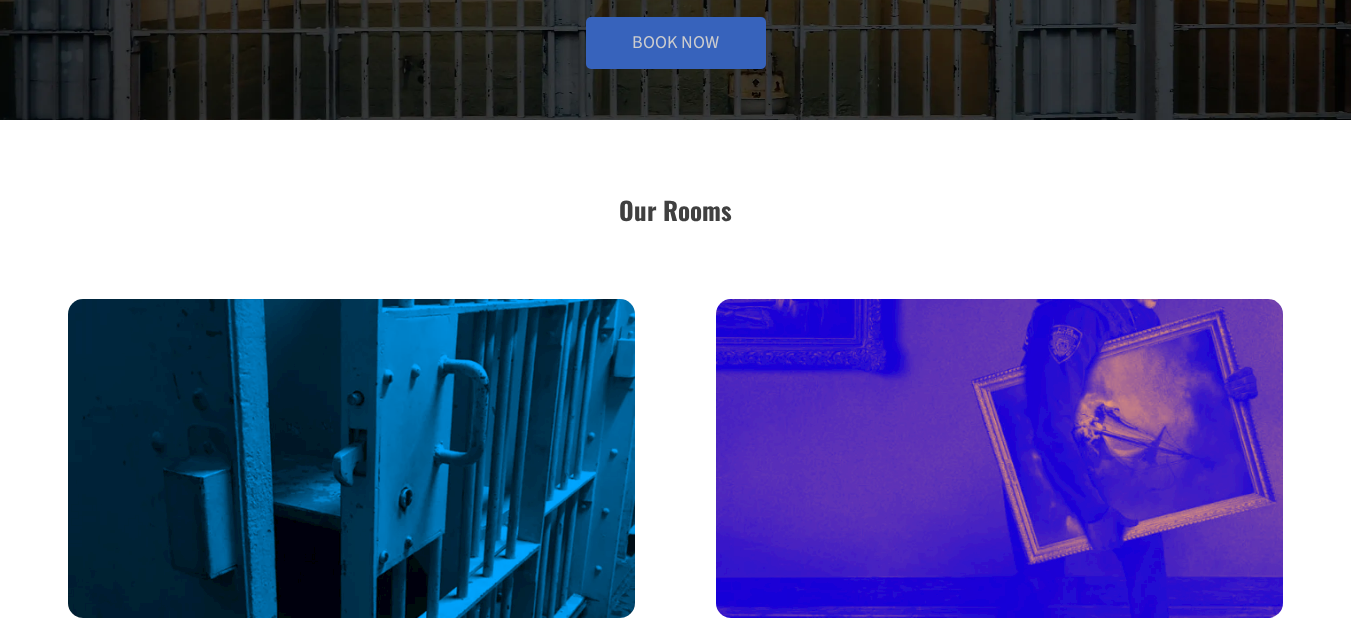 click on "Book Now" at bounding box center (676, 43) 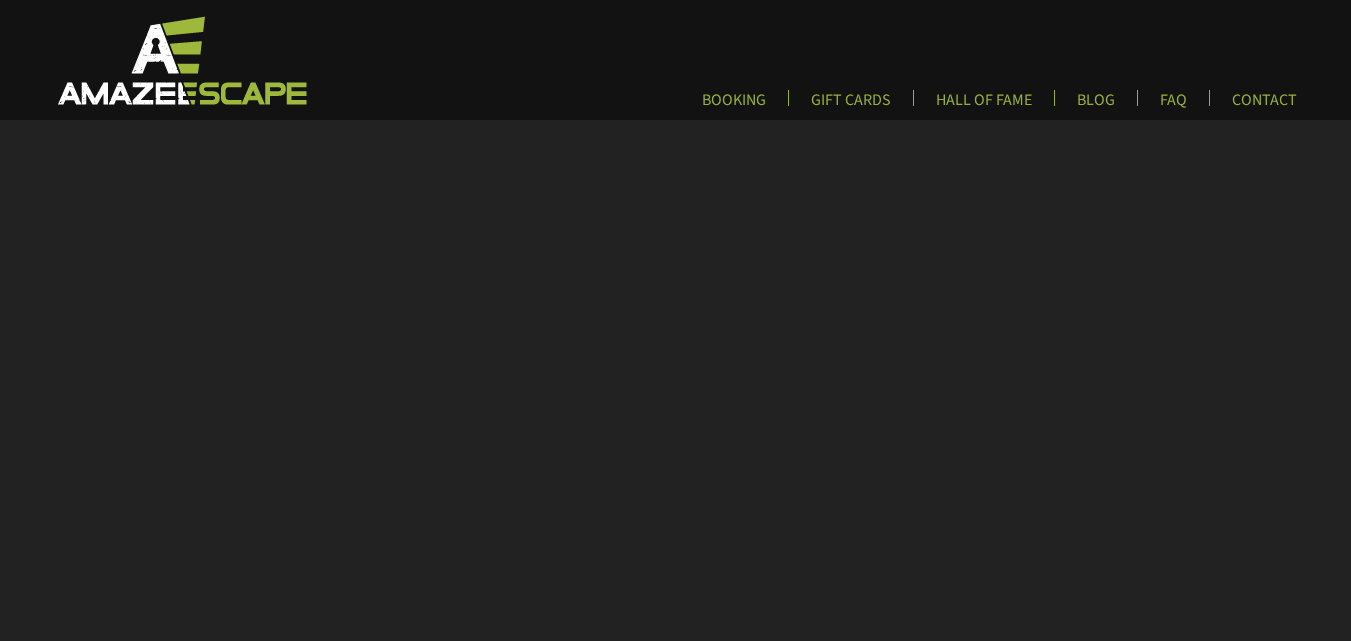 scroll, scrollTop: 0, scrollLeft: 0, axis: both 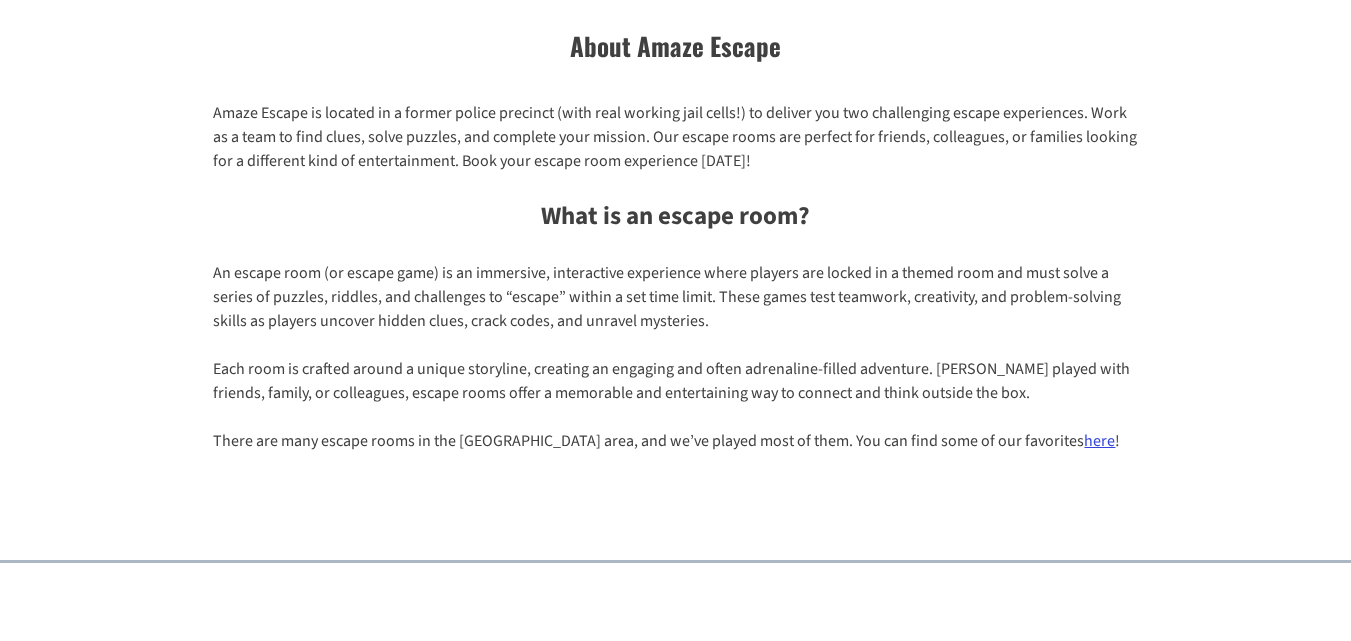 click on "here" at bounding box center [1099, 441] 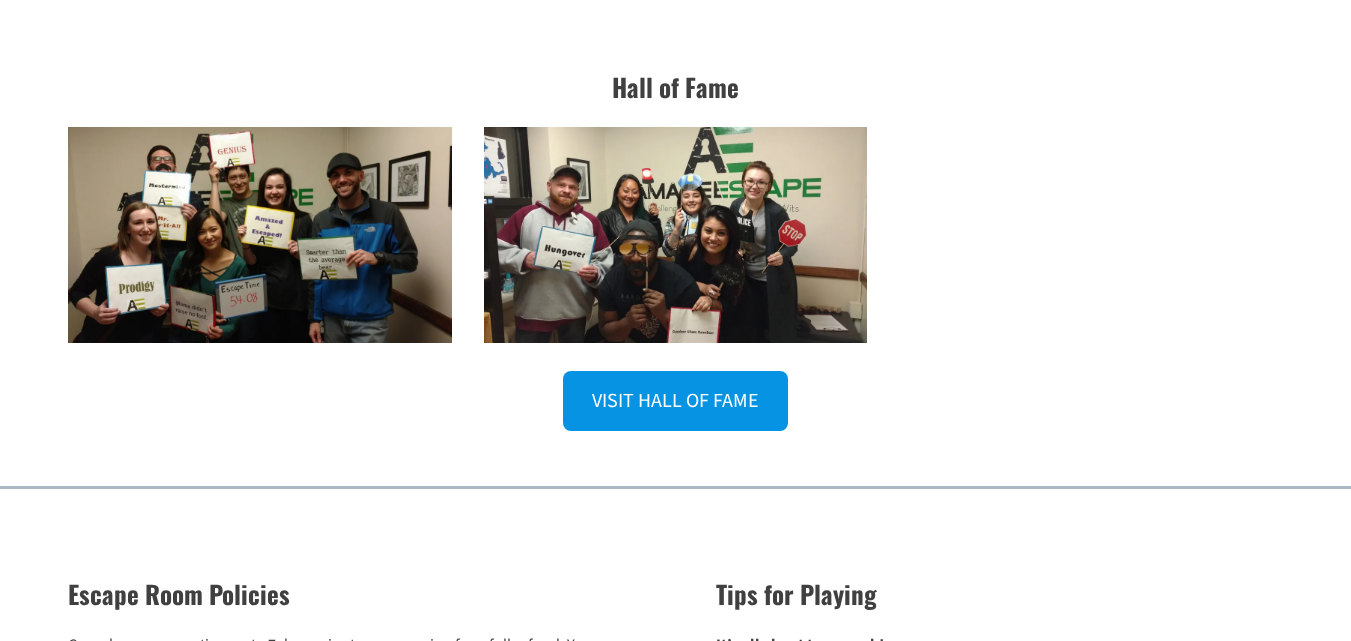 scroll, scrollTop: 2933, scrollLeft: 0, axis: vertical 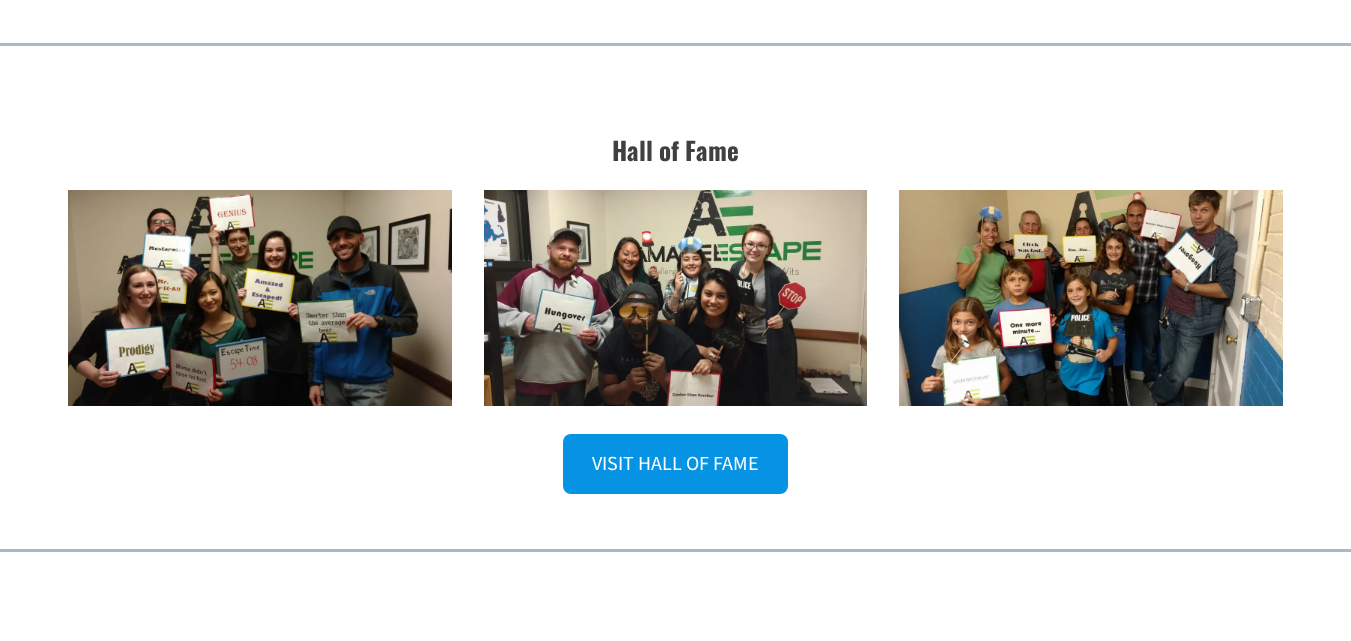 click at bounding box center (1091, 298) 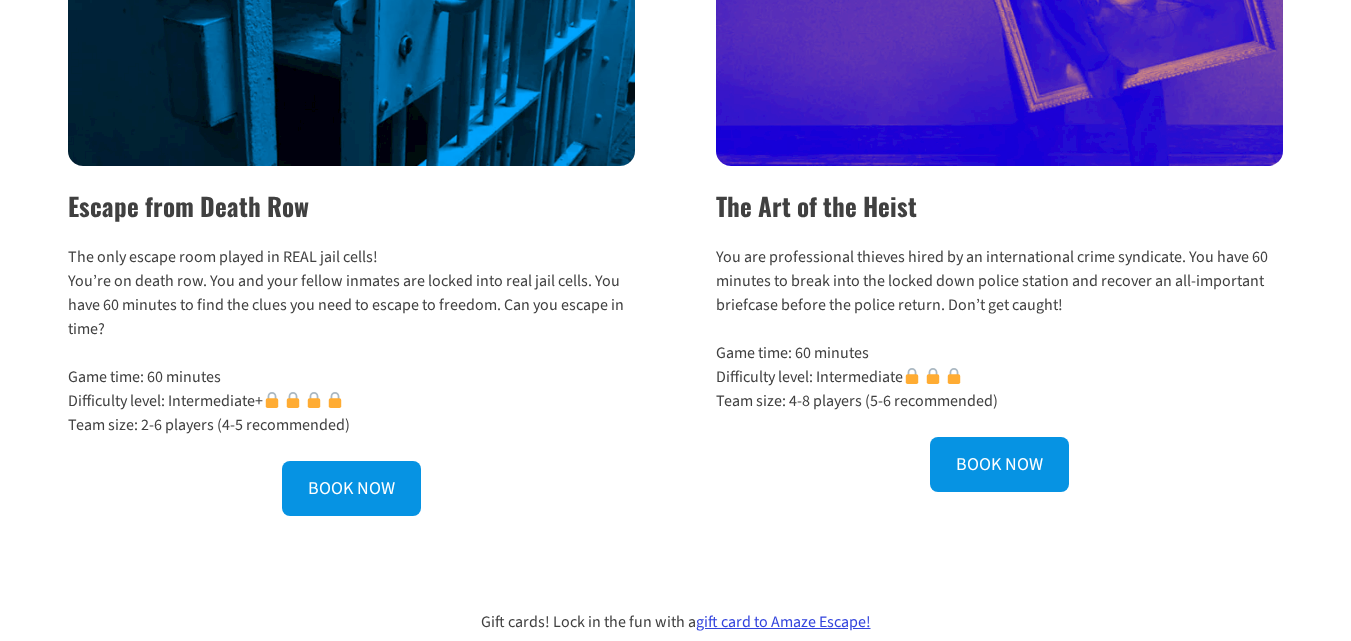 scroll, scrollTop: 1118, scrollLeft: 0, axis: vertical 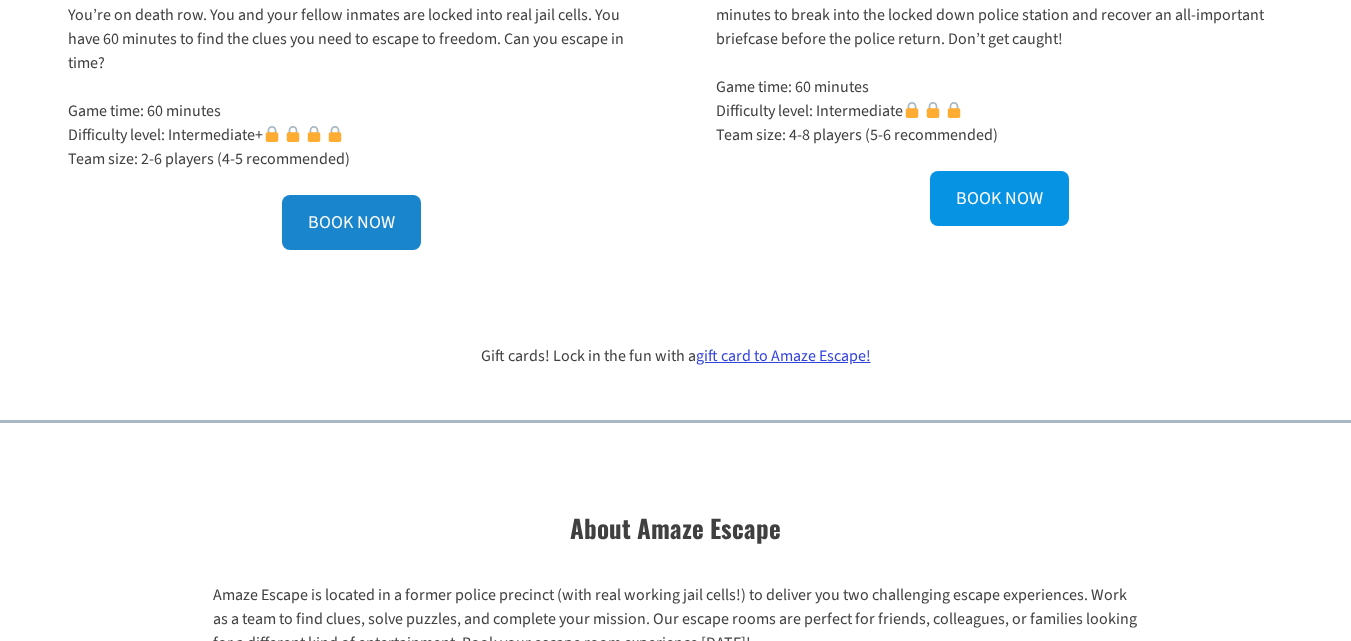 click on "BOOK NOW" at bounding box center (351, 222) 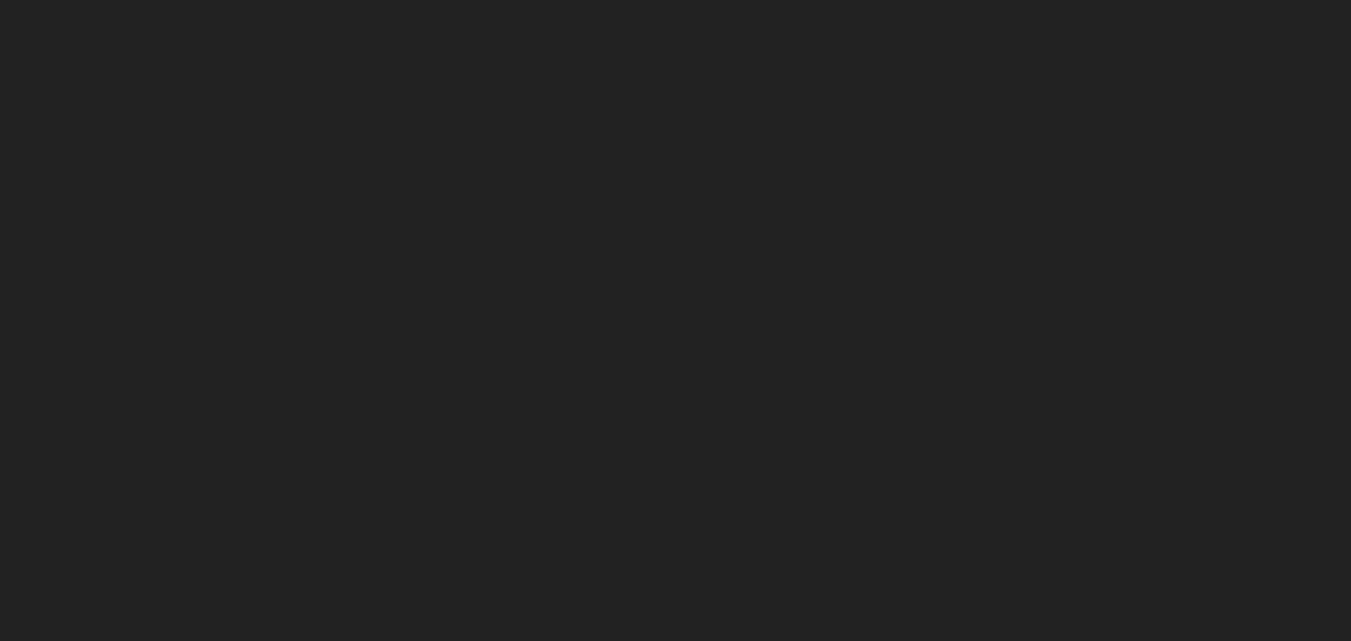 scroll, scrollTop: 0, scrollLeft: 0, axis: both 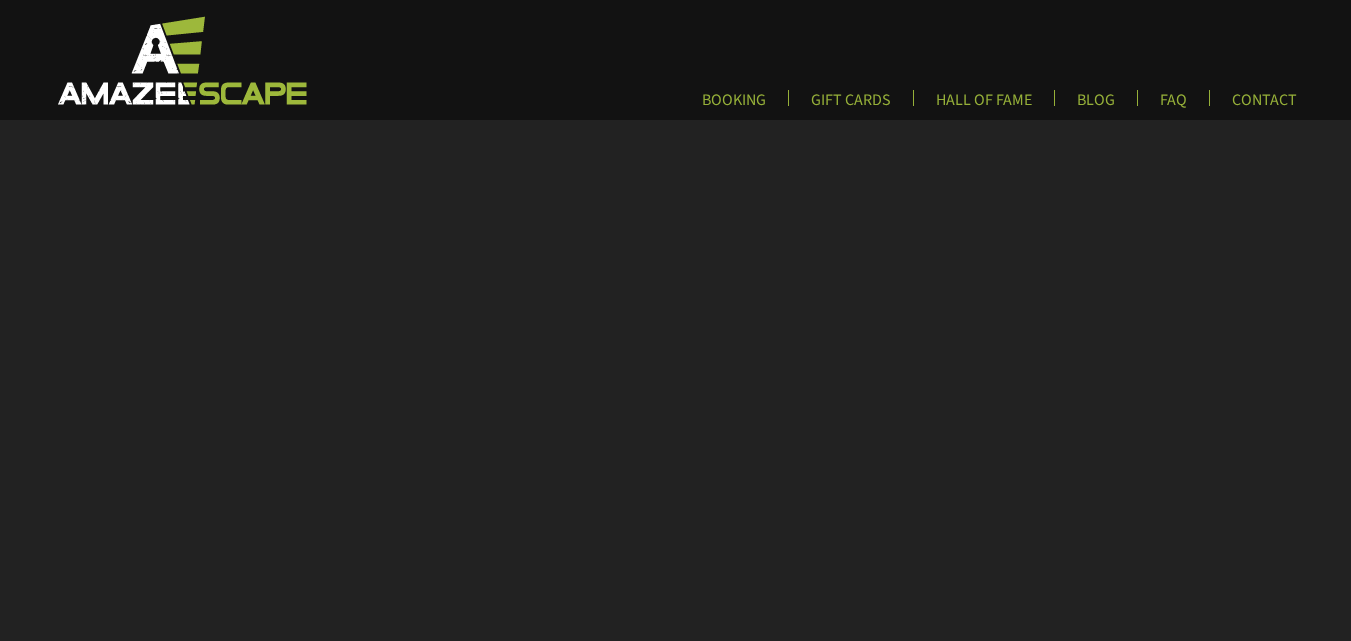 click at bounding box center [180, 88] 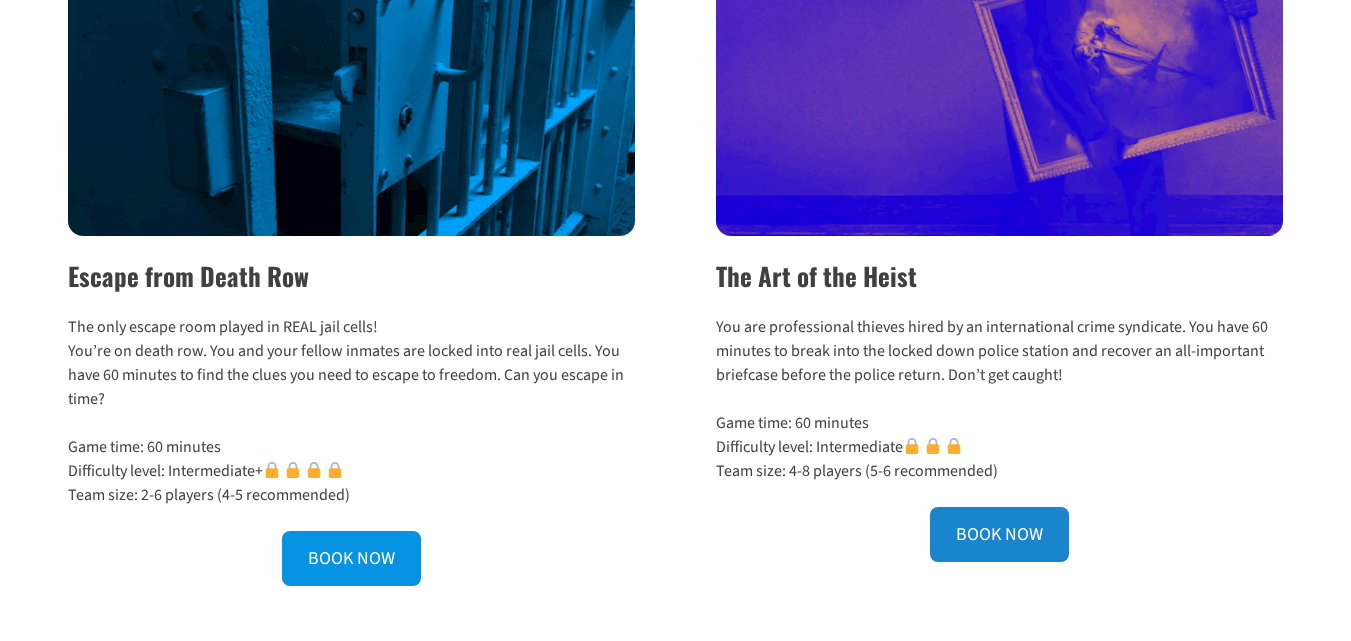 scroll, scrollTop: 933, scrollLeft: 0, axis: vertical 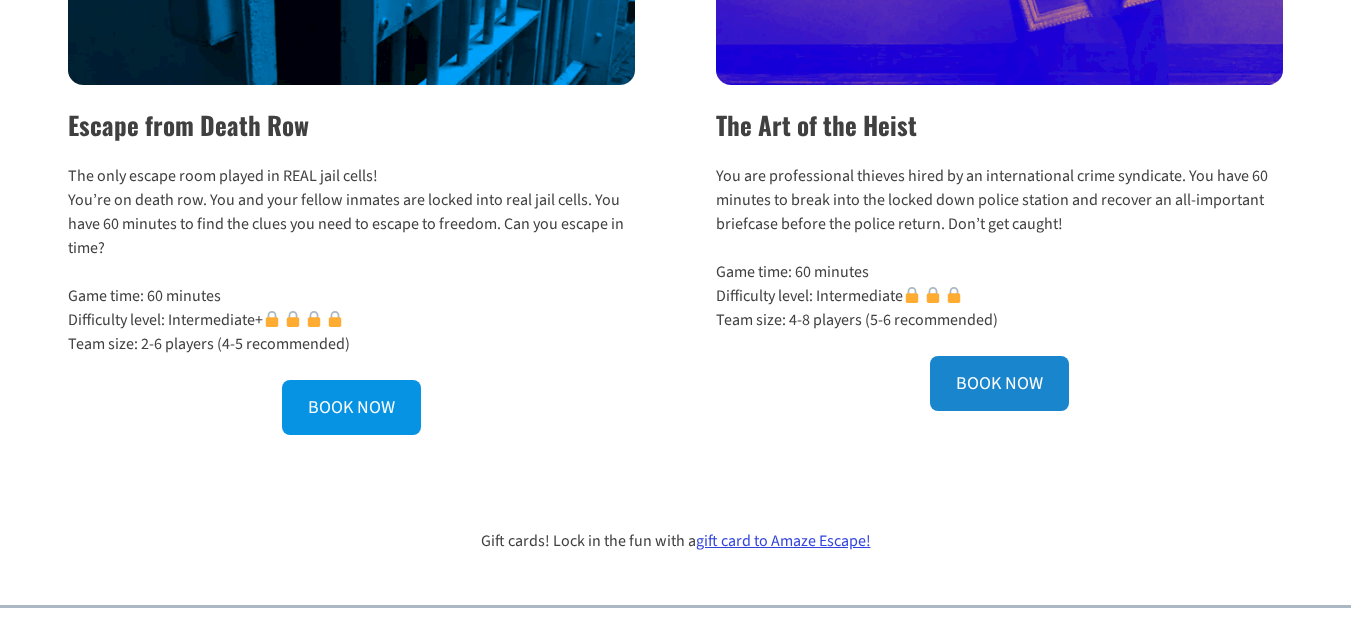 click on "BOOK NOW" at bounding box center (999, 383) 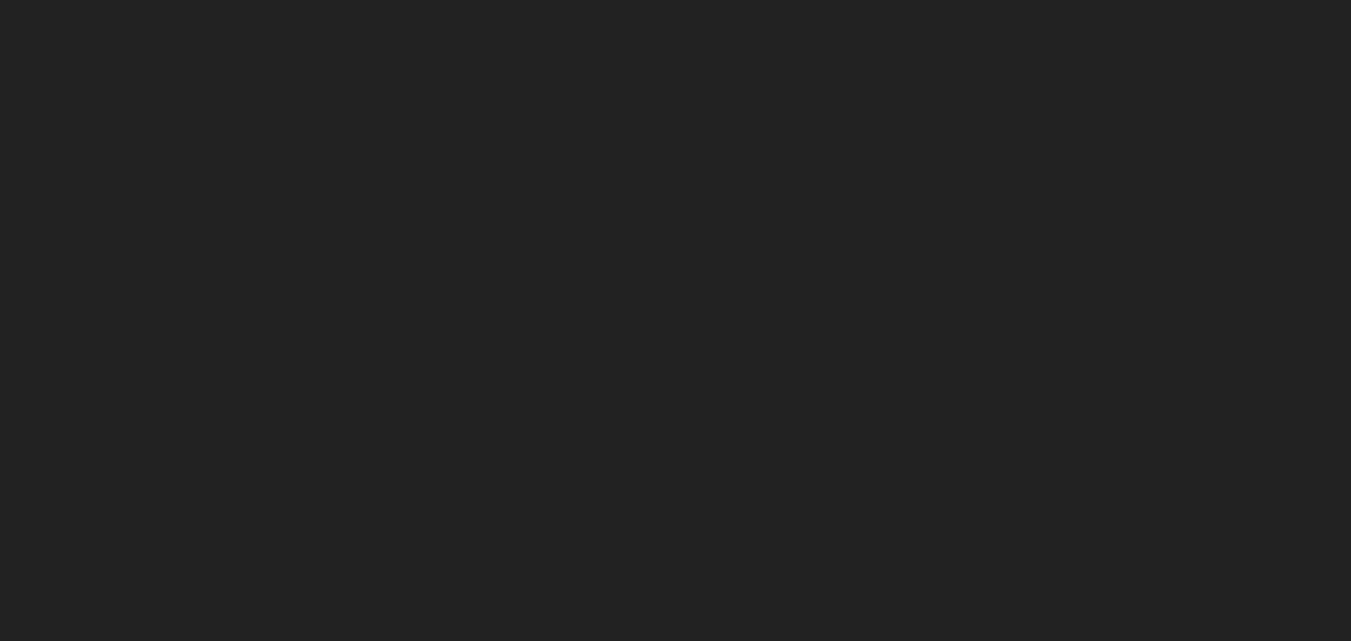 scroll, scrollTop: 357, scrollLeft: 0, axis: vertical 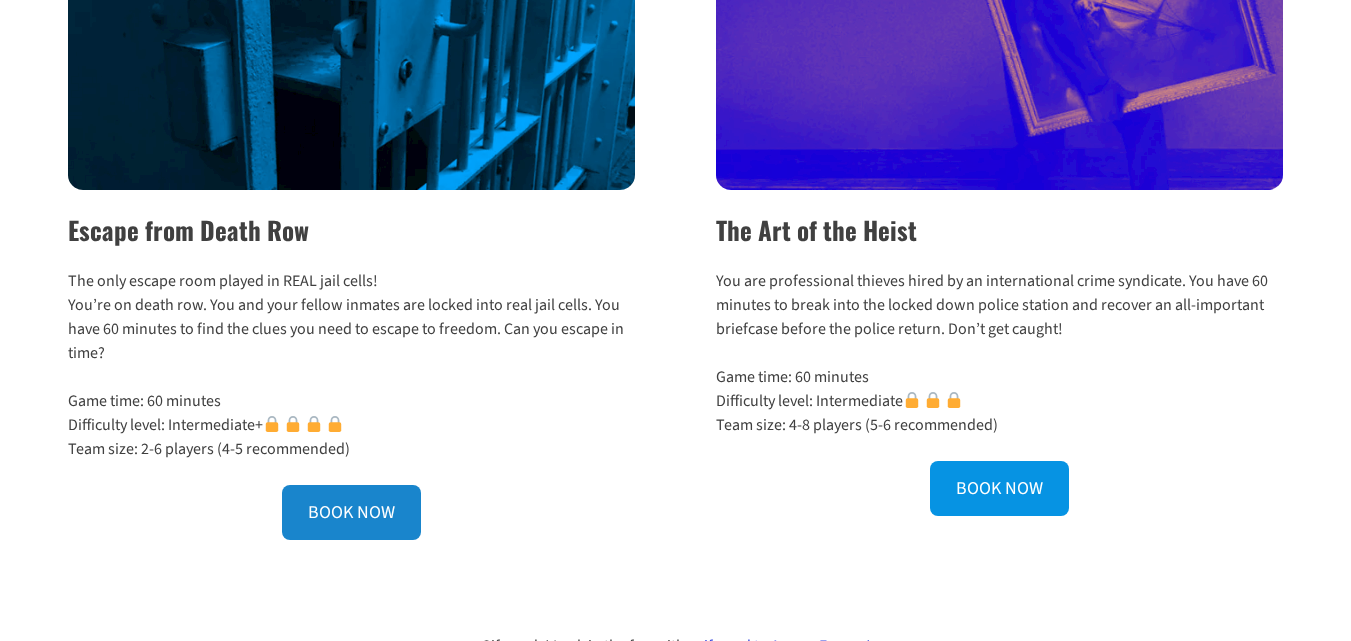 click on "BOOK NOW" at bounding box center (351, 512) 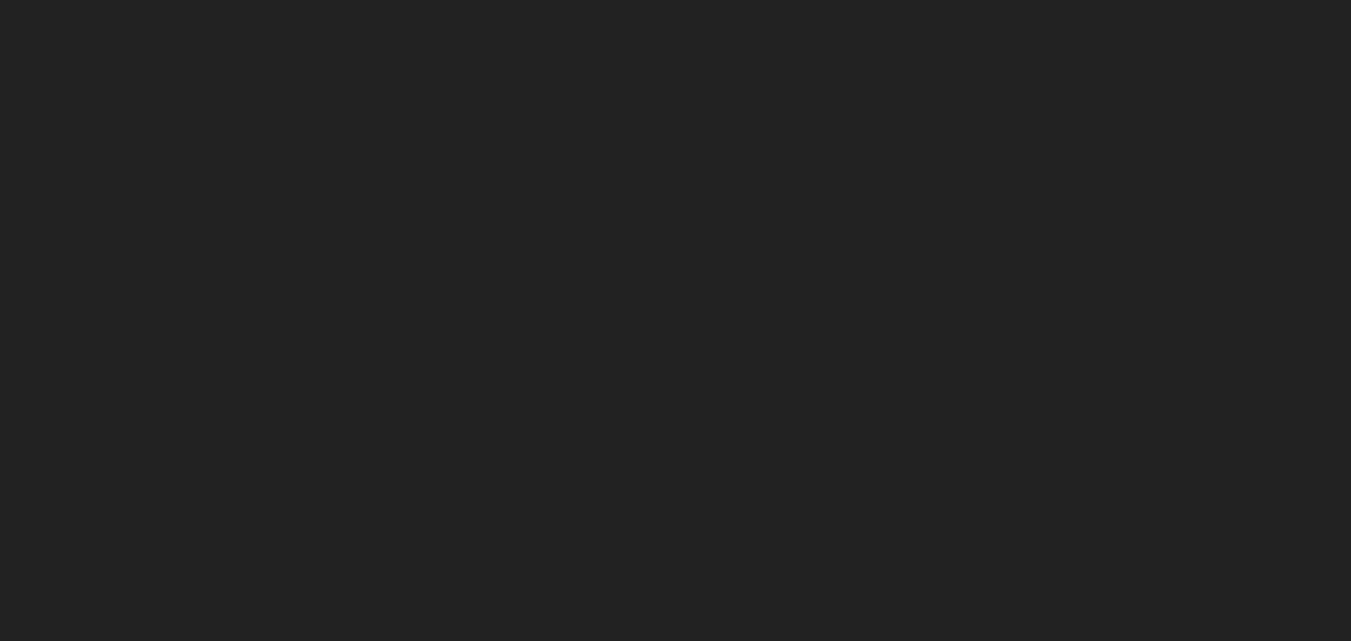 scroll, scrollTop: 623, scrollLeft: 0, axis: vertical 